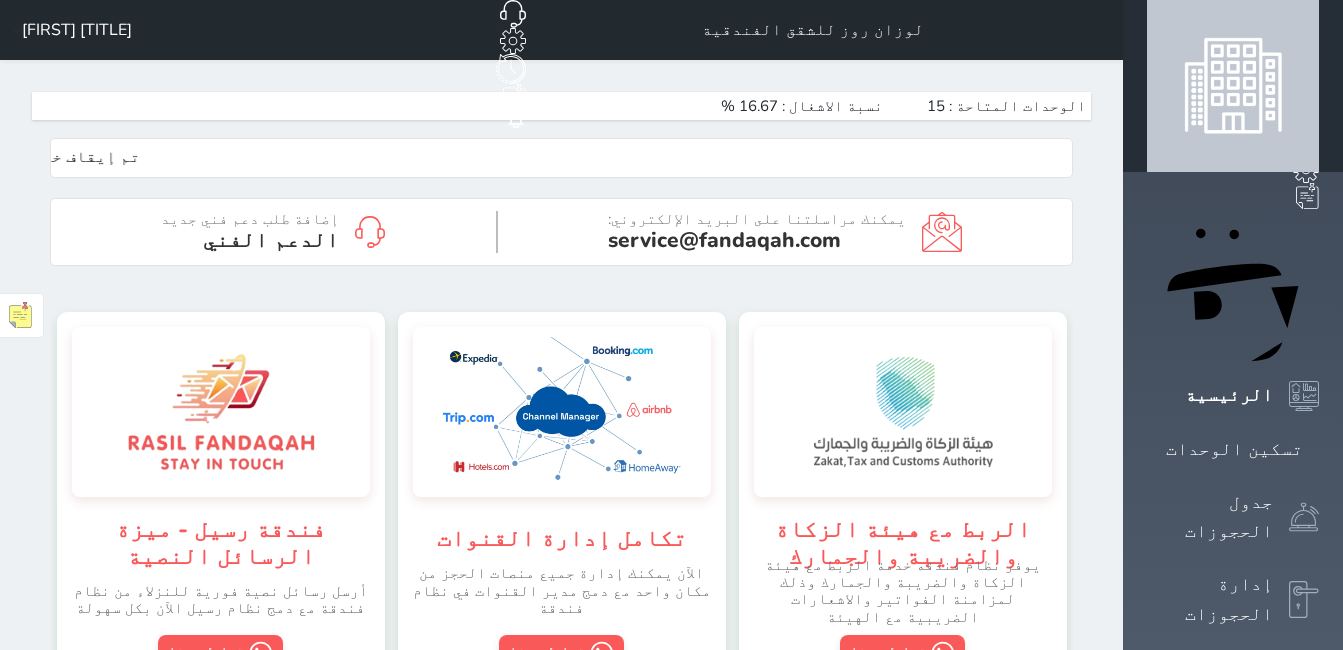 scroll, scrollTop: 0, scrollLeft: 0, axis: both 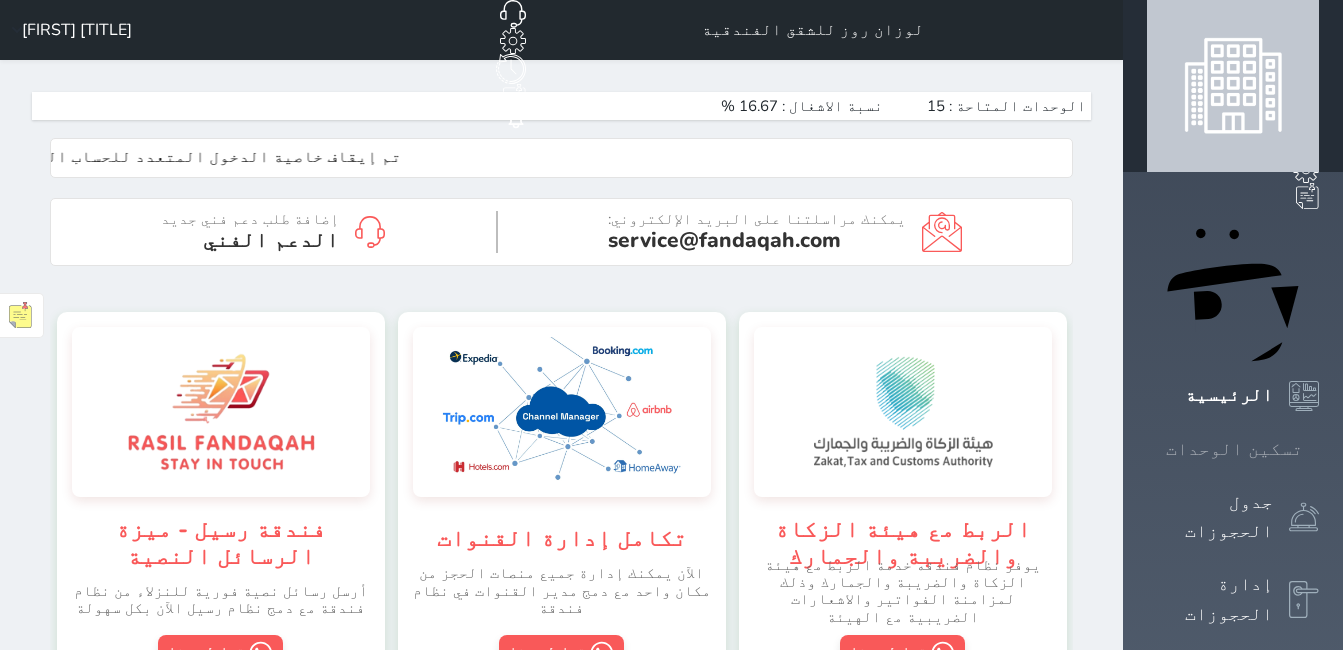 click at bounding box center [1319, 449] 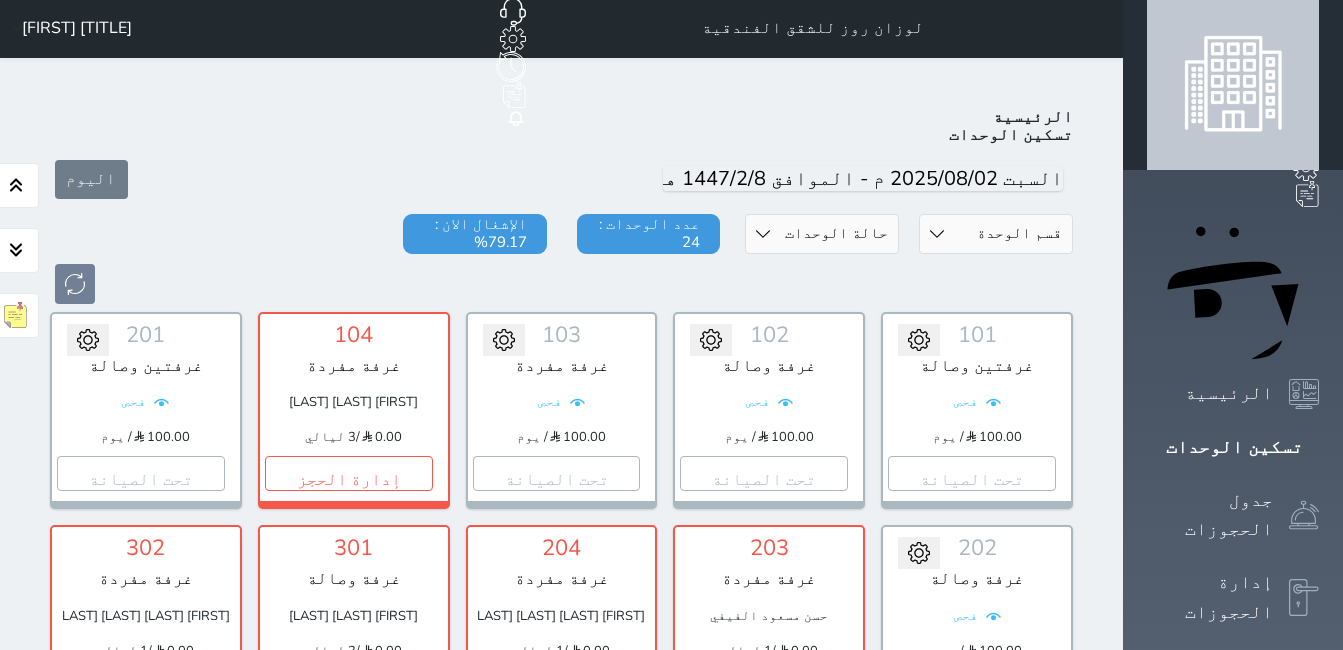 scroll, scrollTop: 0, scrollLeft: 0, axis: both 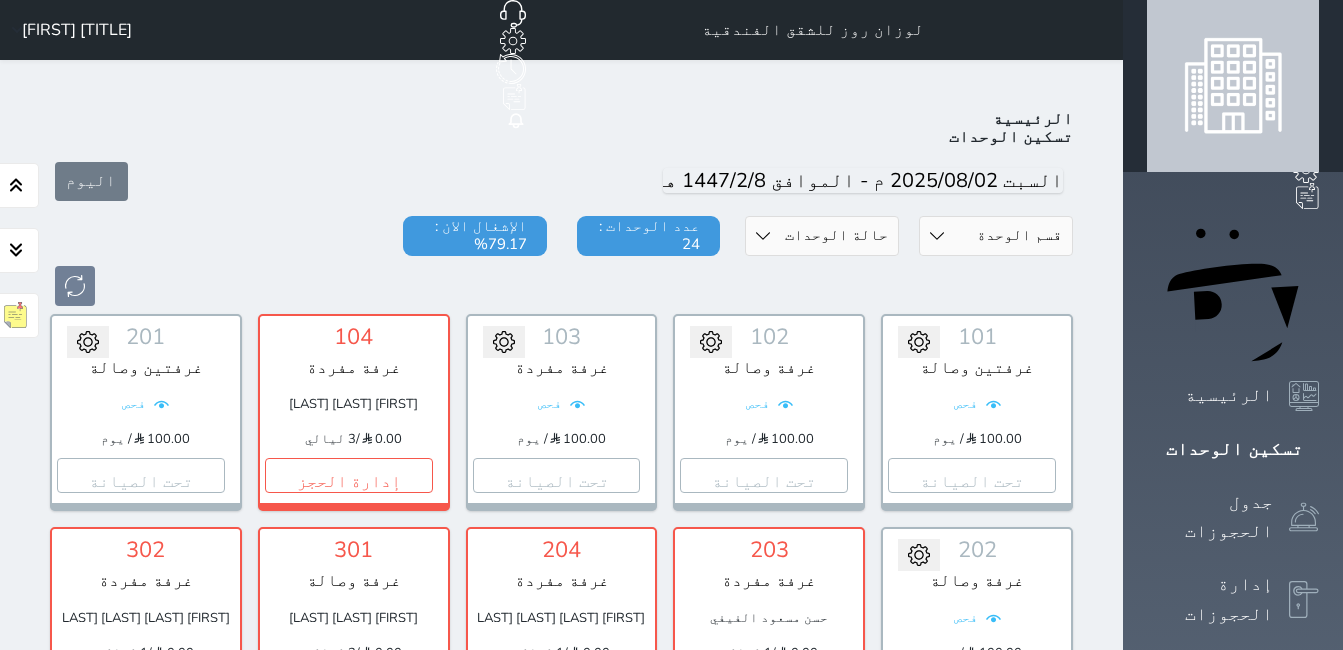 click on "[TITLE] [FIRST]" at bounding box center (68, 30) 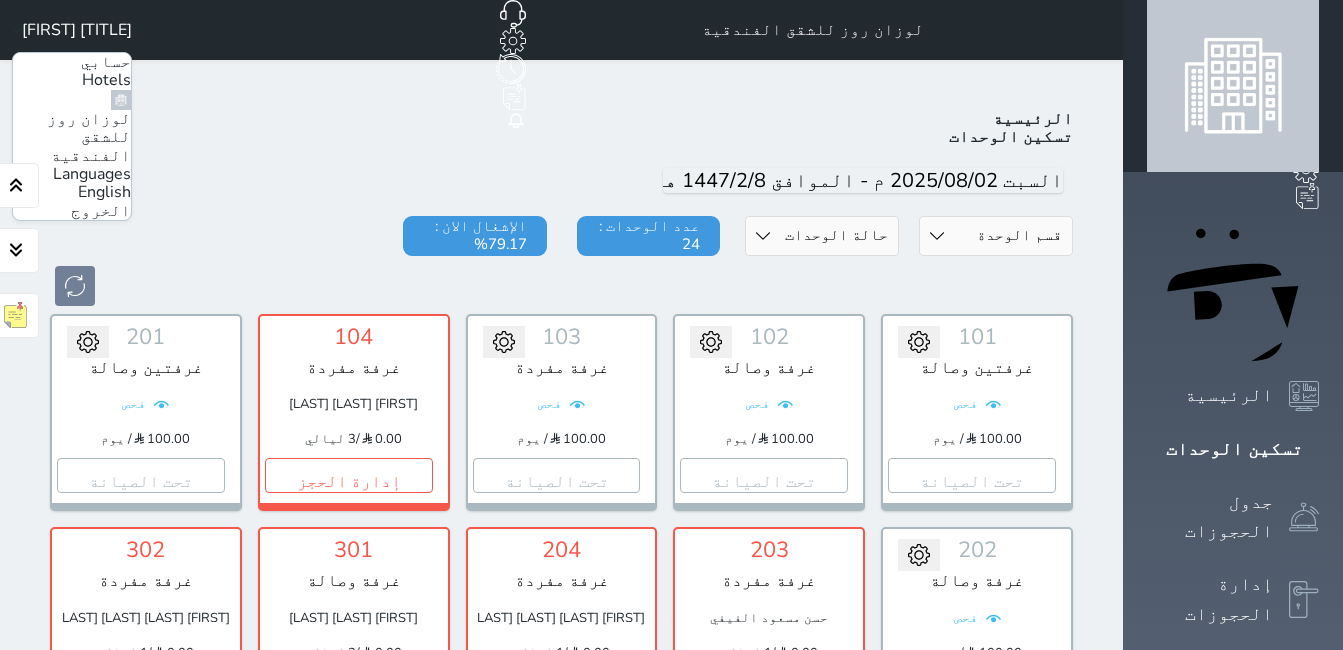 click on "الخروج" at bounding box center (101, 211) 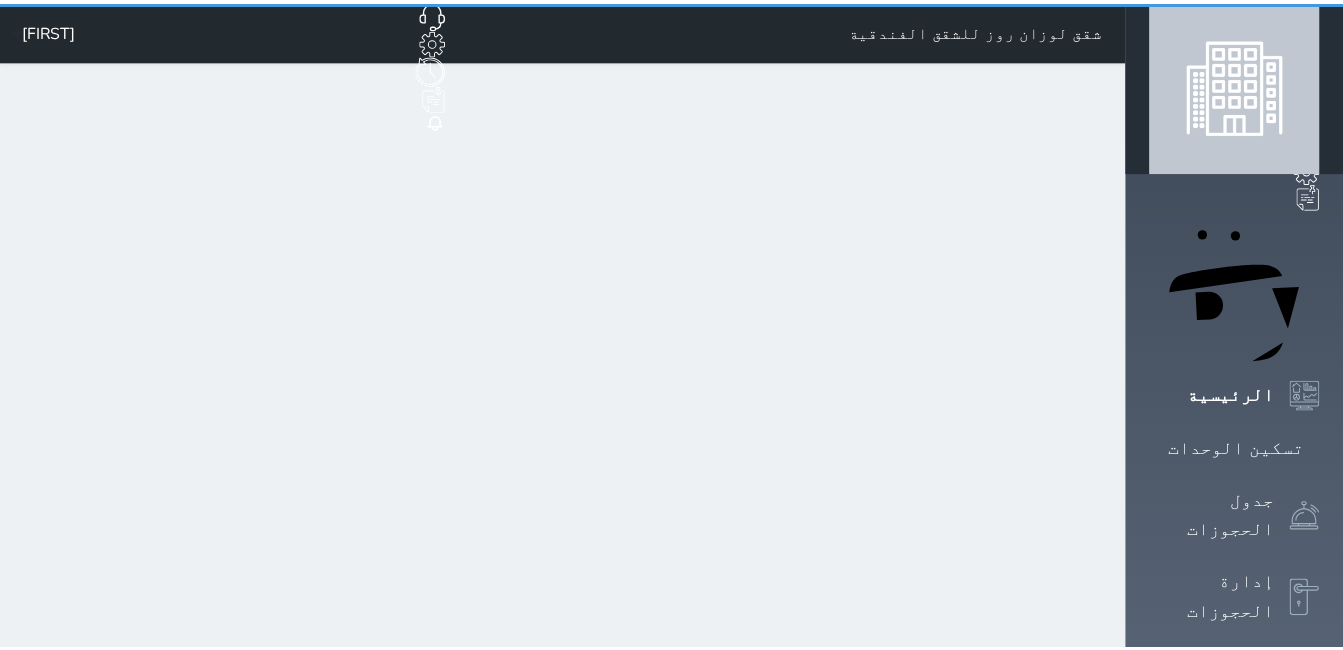 scroll, scrollTop: 0, scrollLeft: 0, axis: both 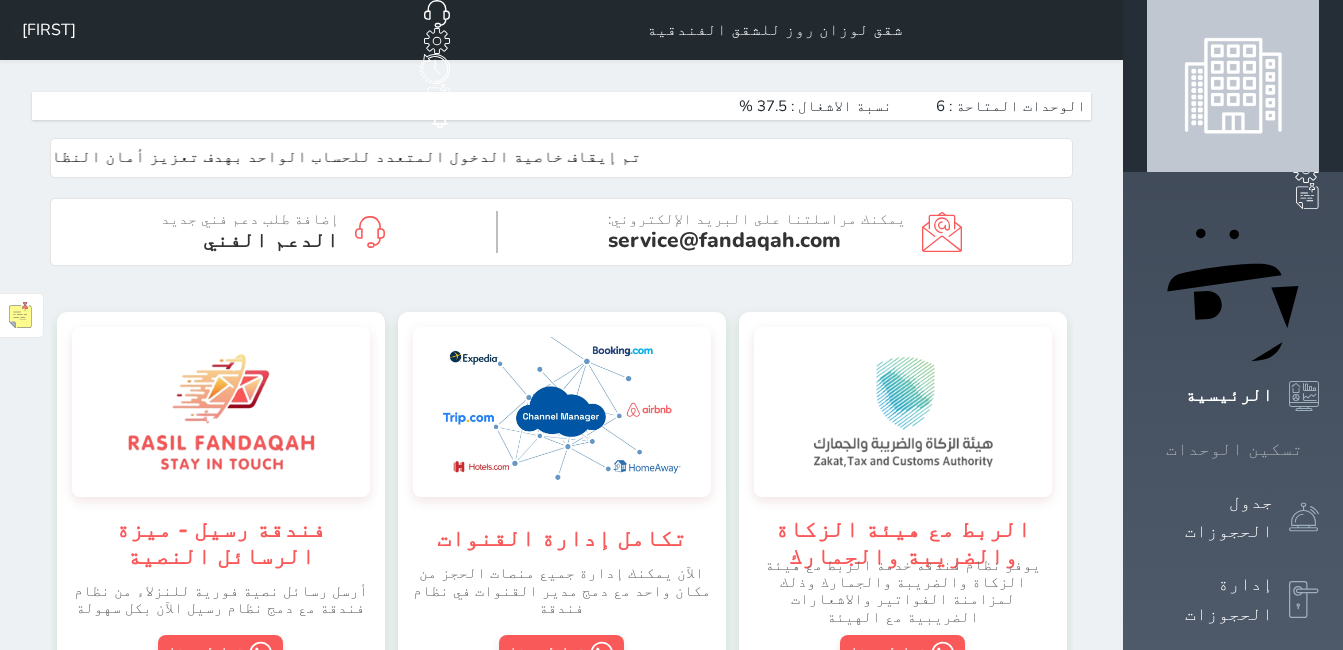 click at bounding box center (1319, 449) 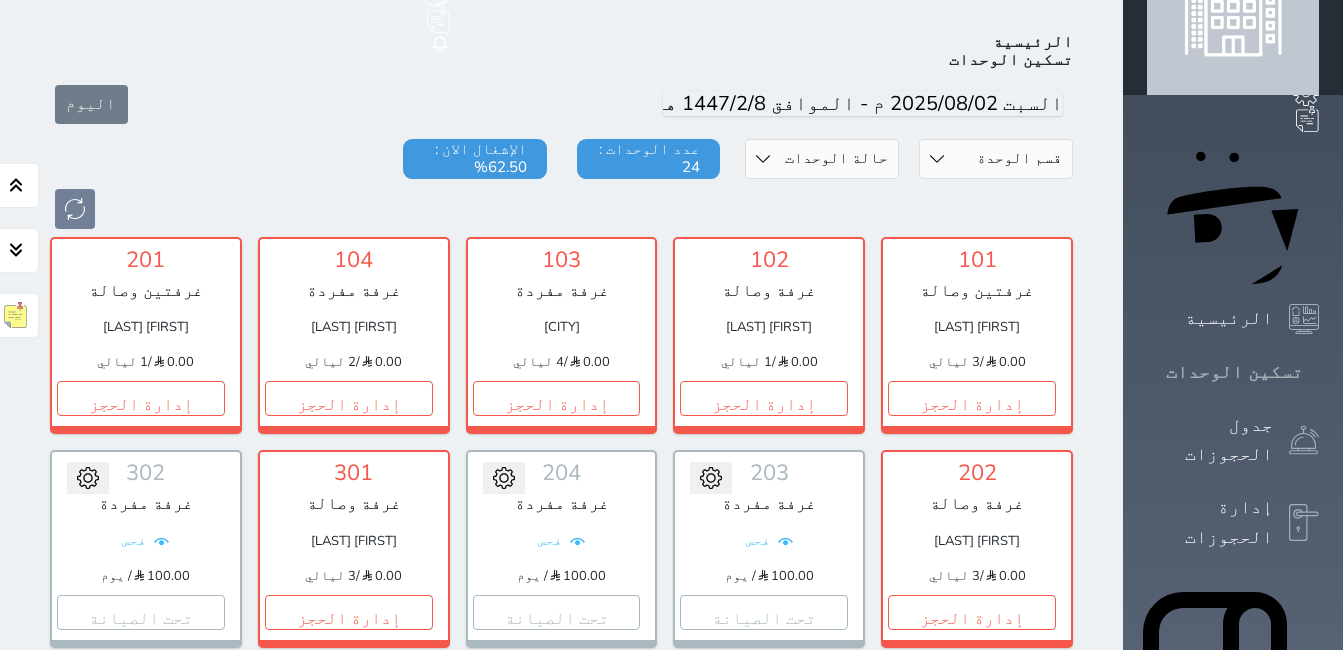 scroll, scrollTop: 78, scrollLeft: 0, axis: vertical 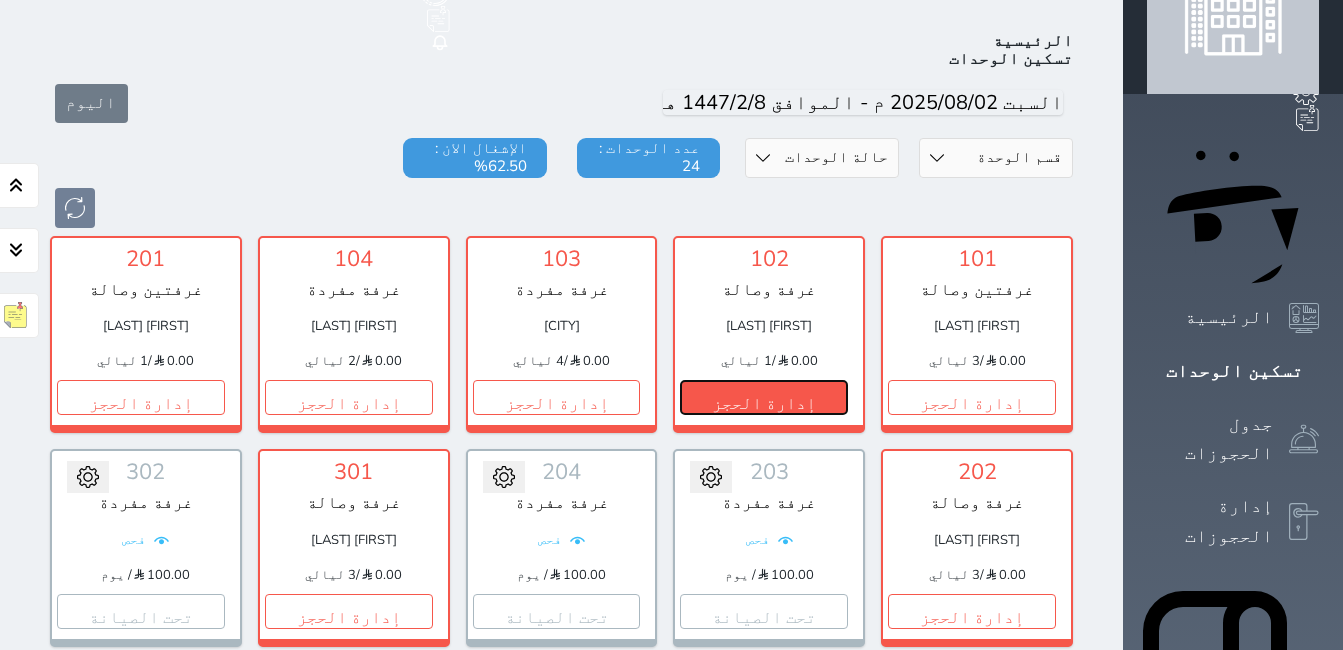 click on "إدارة الحجز" at bounding box center [764, 397] 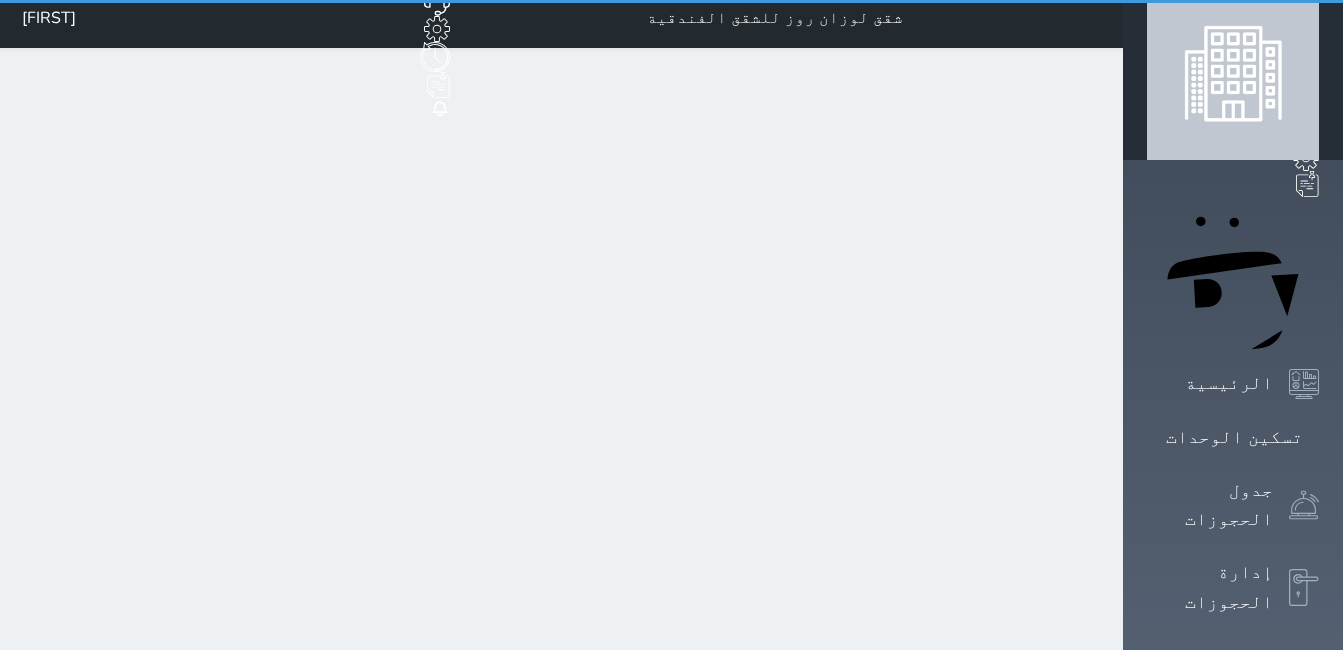 scroll, scrollTop: 0, scrollLeft: 0, axis: both 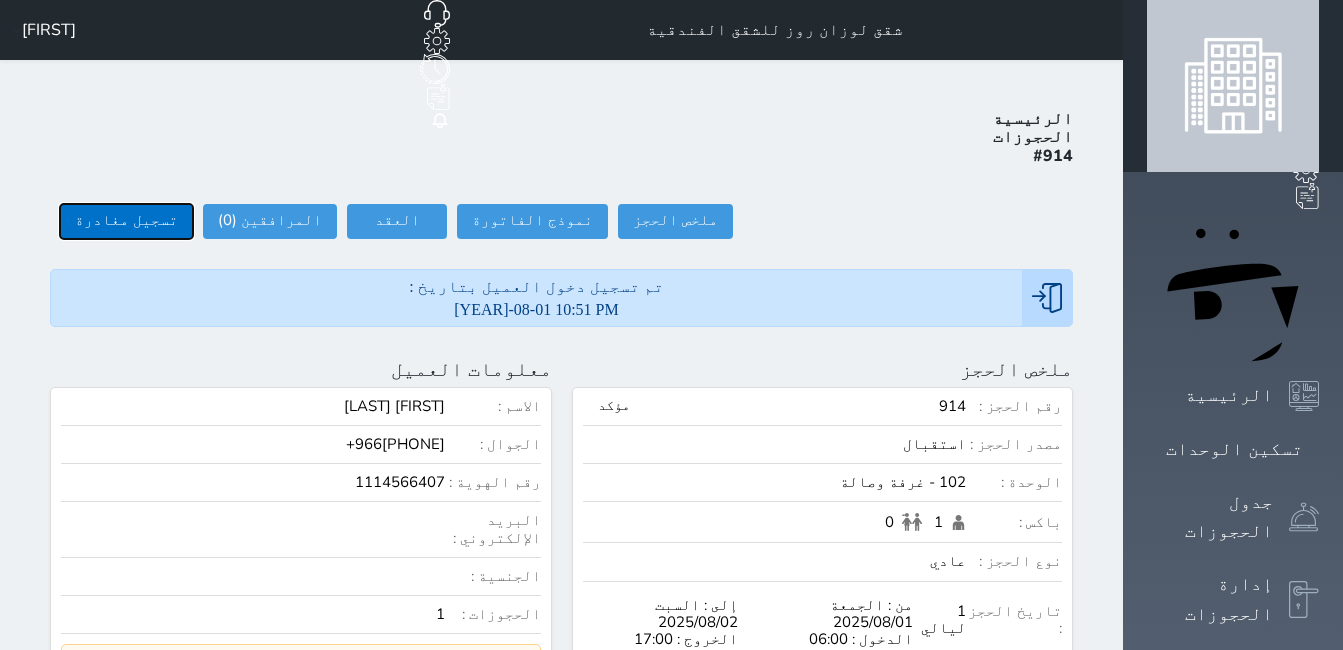 click on "تسجيل مغادرة" at bounding box center [126, 221] 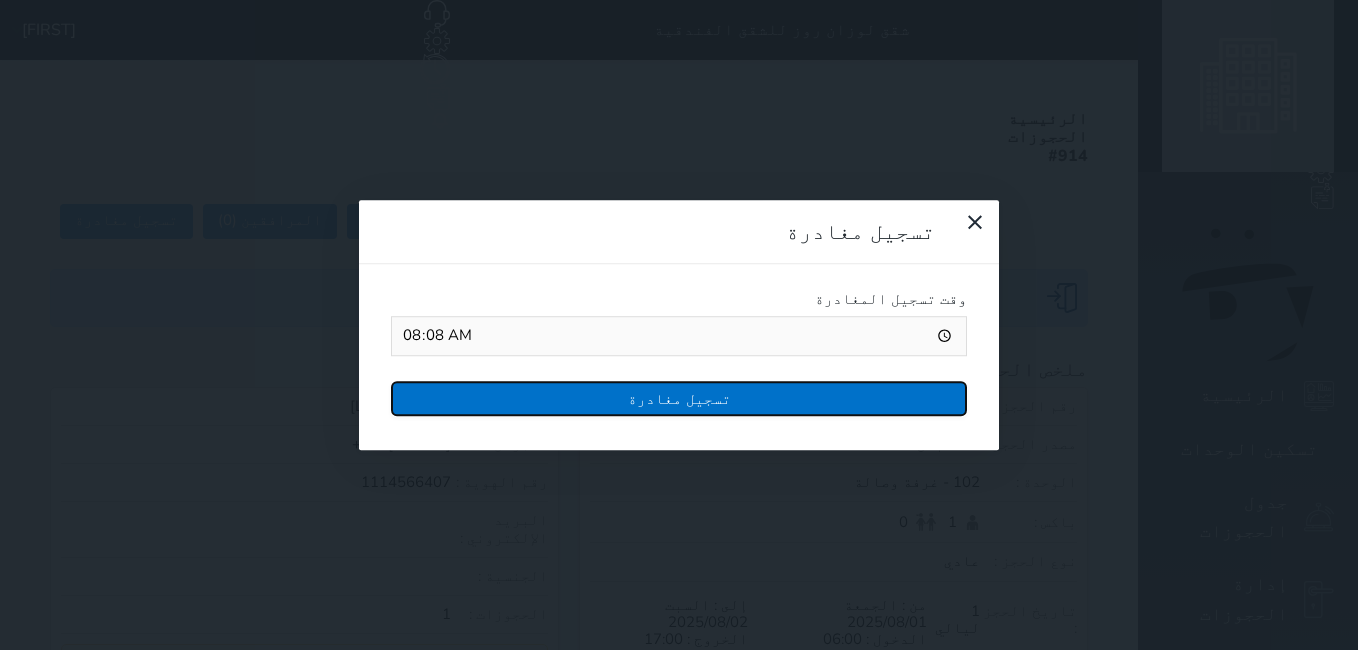 click on "تسجيل مغادرة" at bounding box center [679, 398] 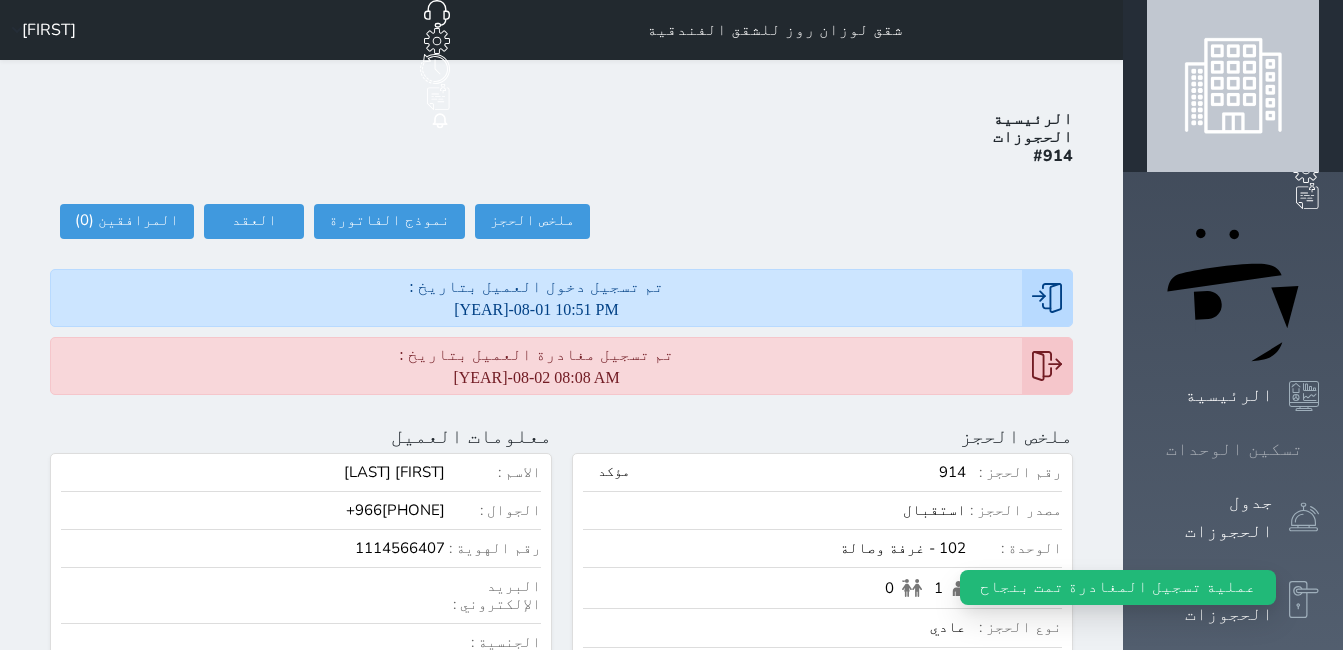 click at bounding box center (1319, 449) 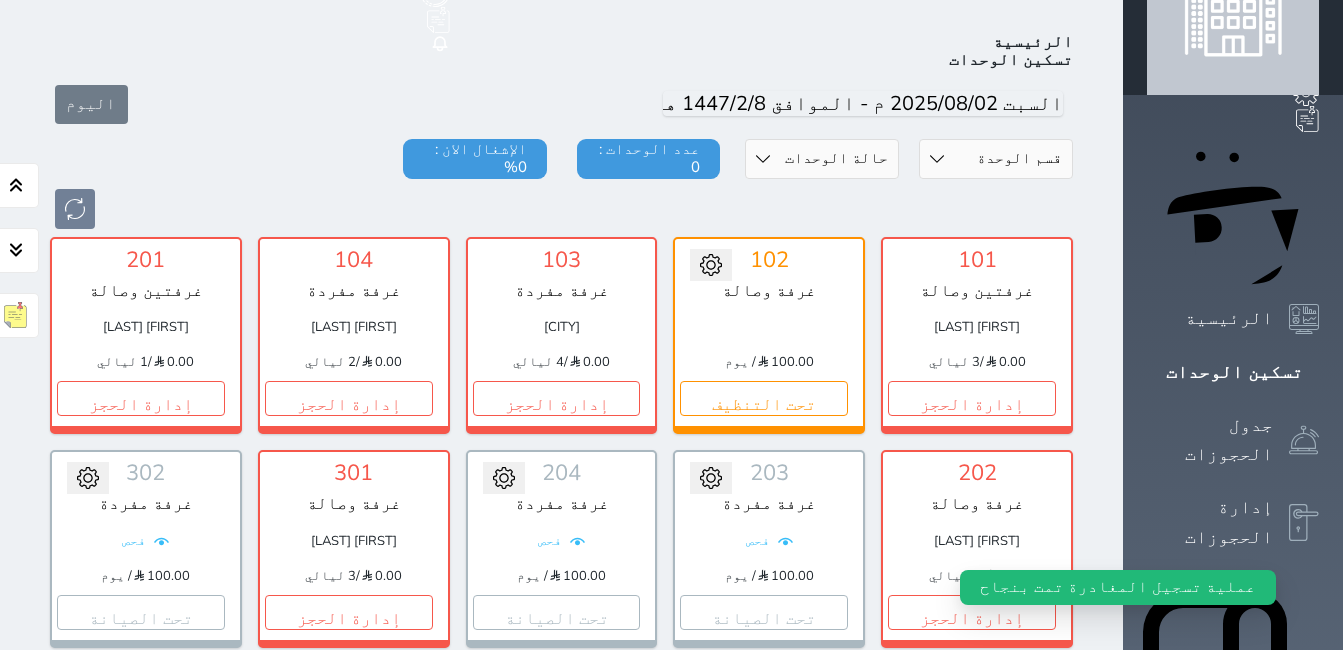 scroll, scrollTop: 78, scrollLeft: 0, axis: vertical 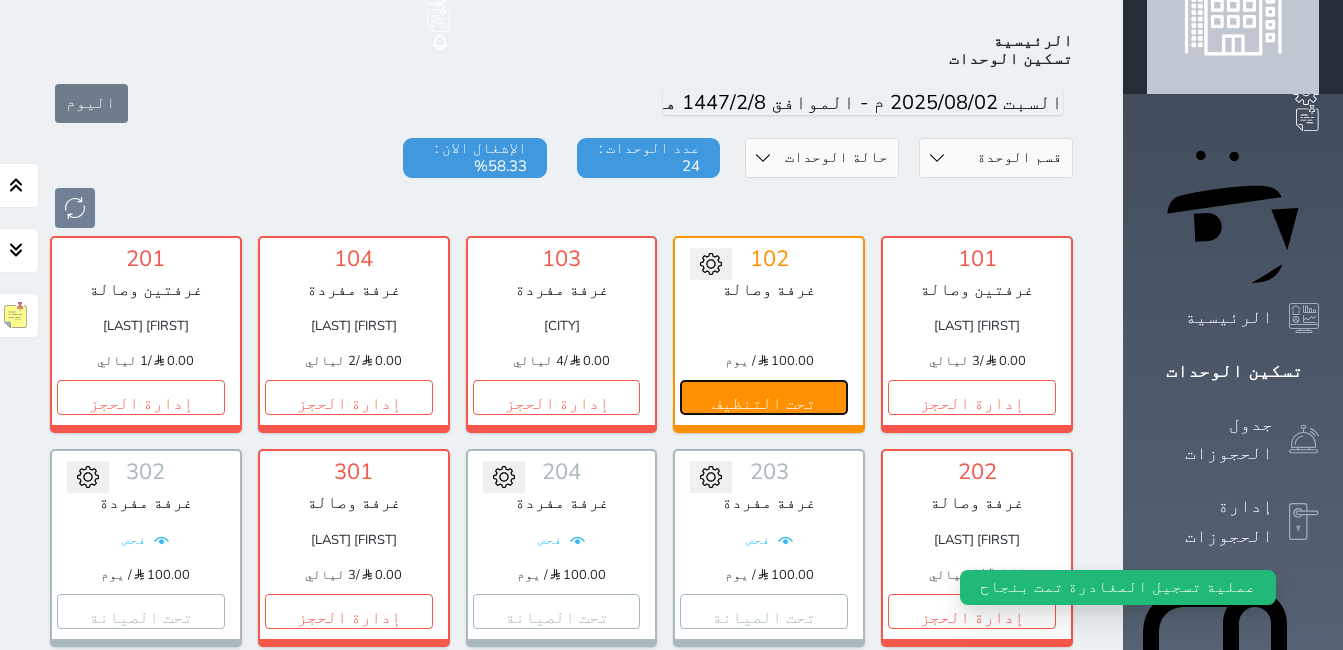 click on "تحت التنظيف" at bounding box center (764, 397) 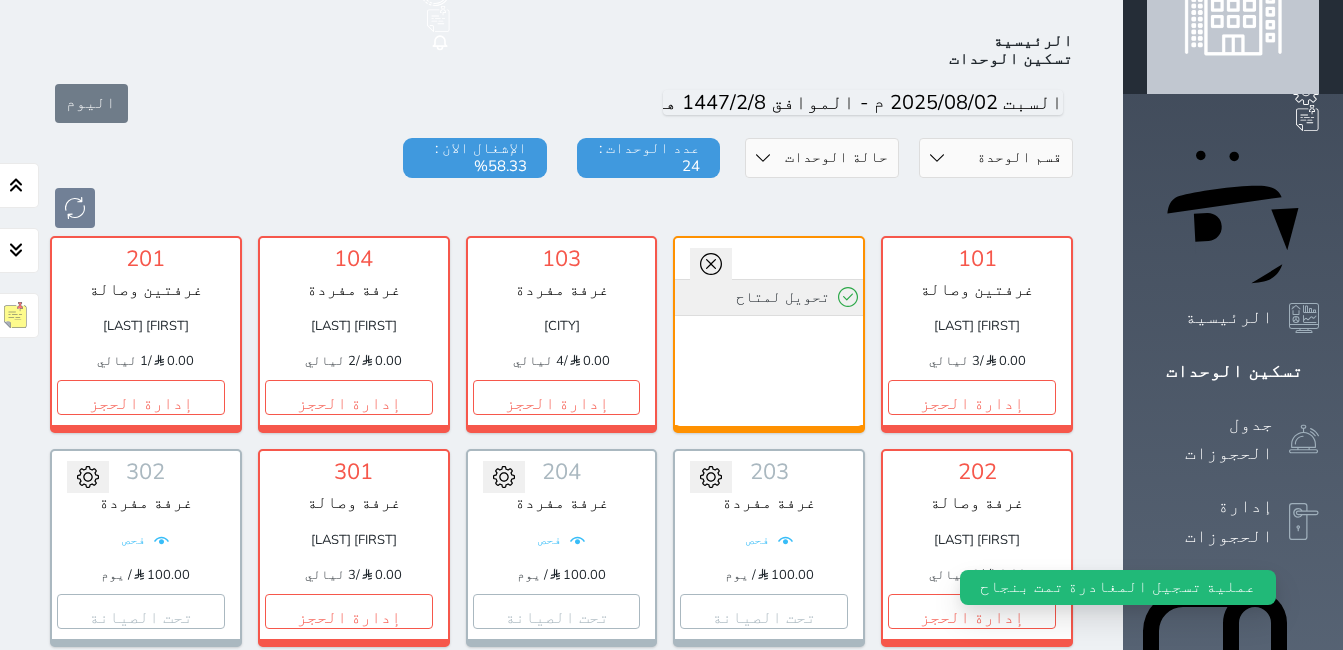 click 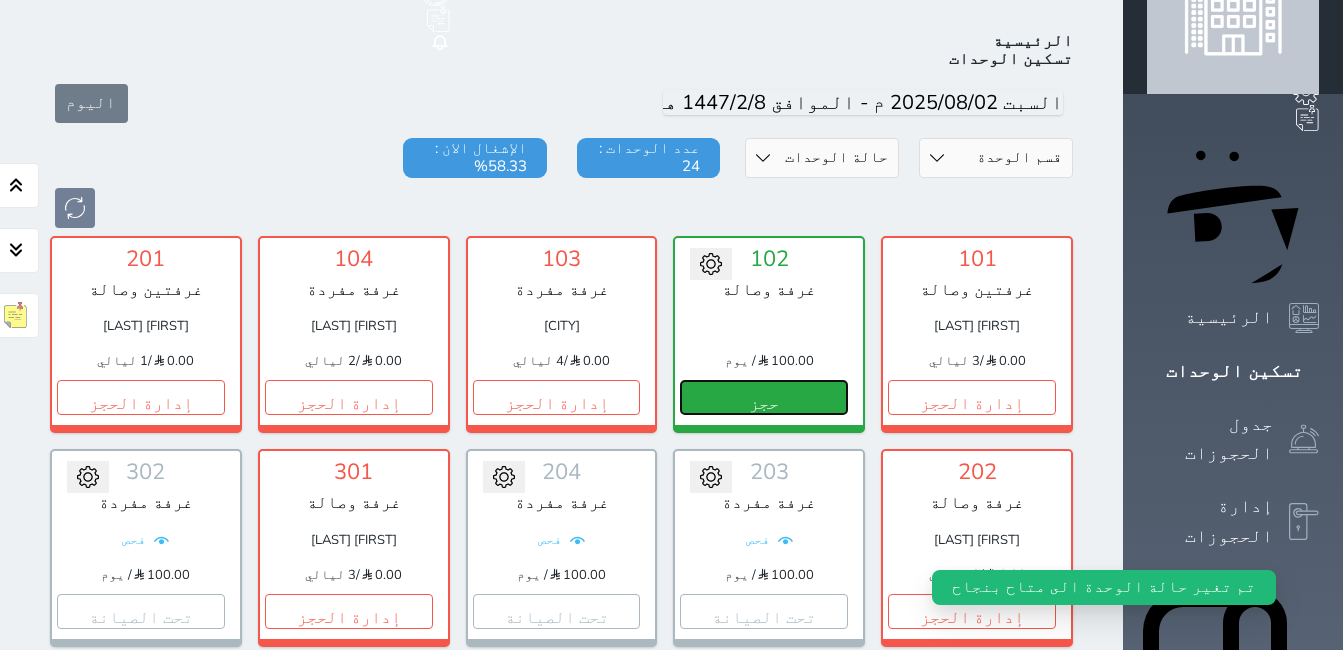 click on "حجز" at bounding box center (764, 397) 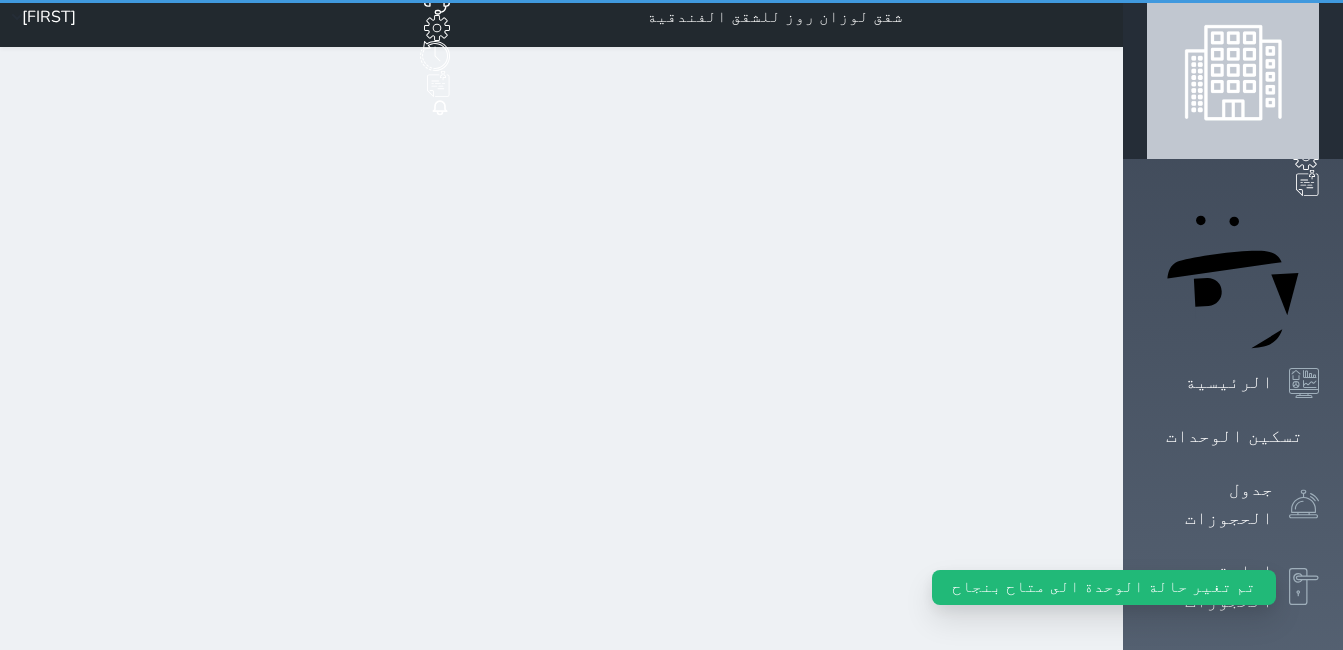 scroll, scrollTop: 0, scrollLeft: 0, axis: both 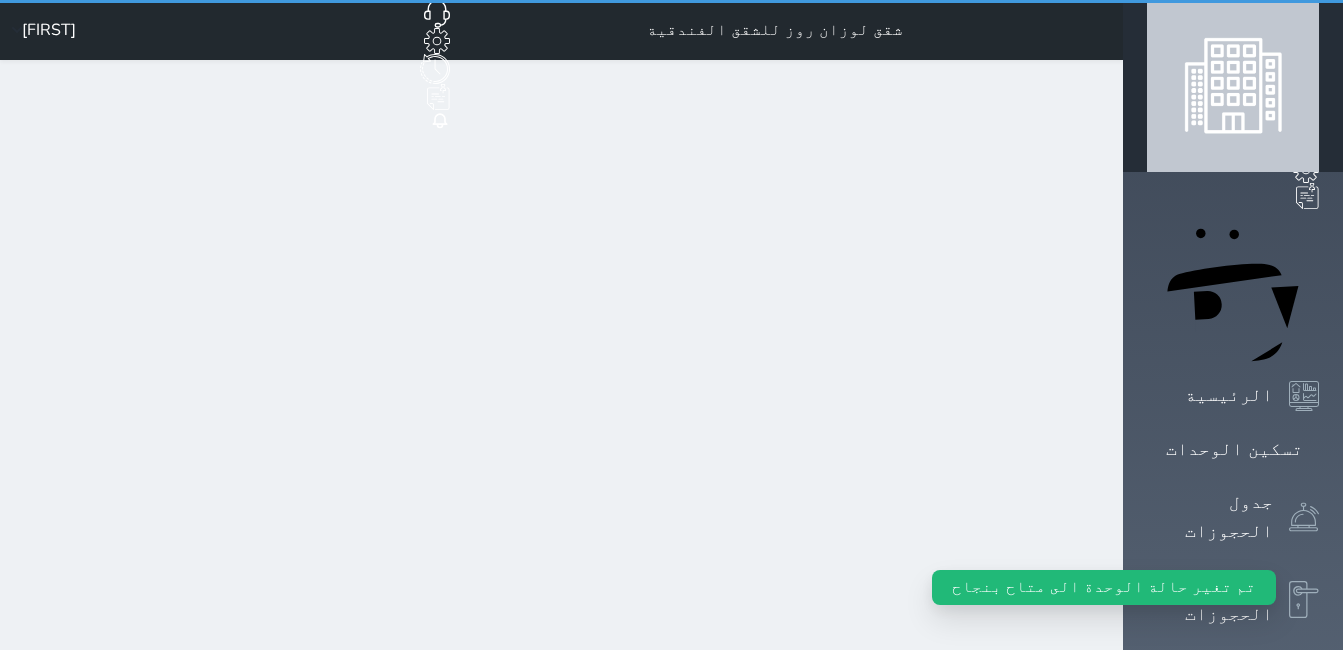 select on "1" 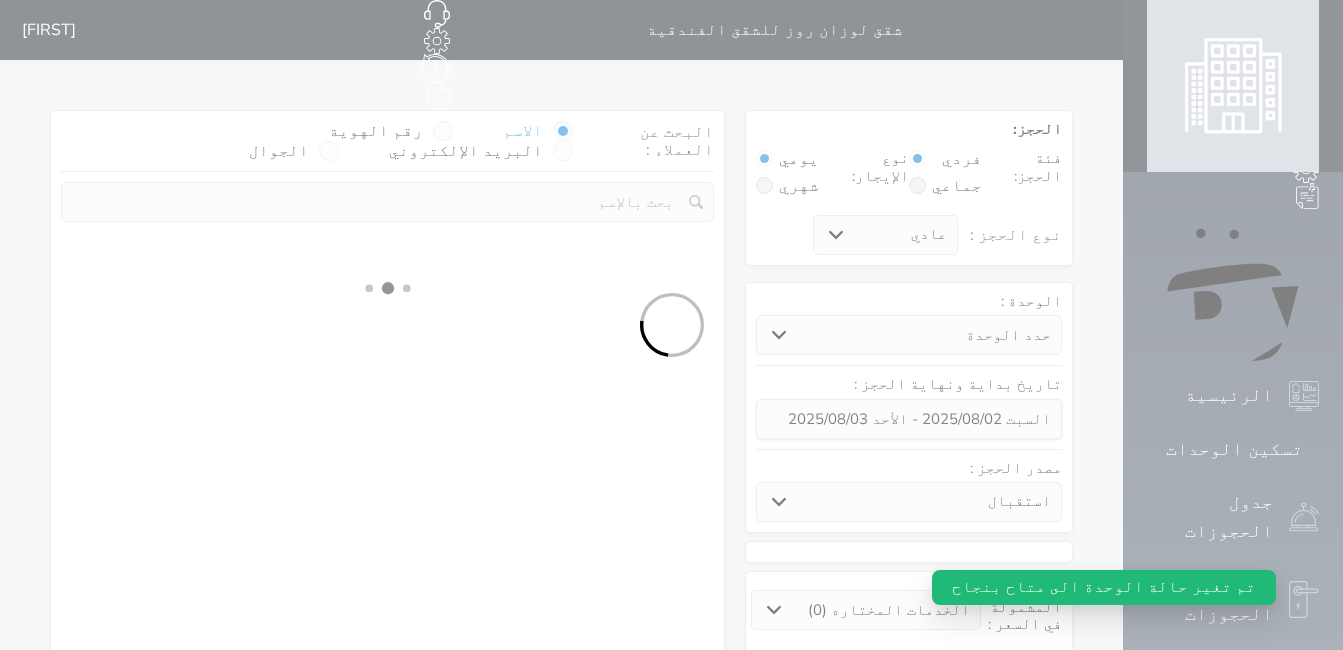select 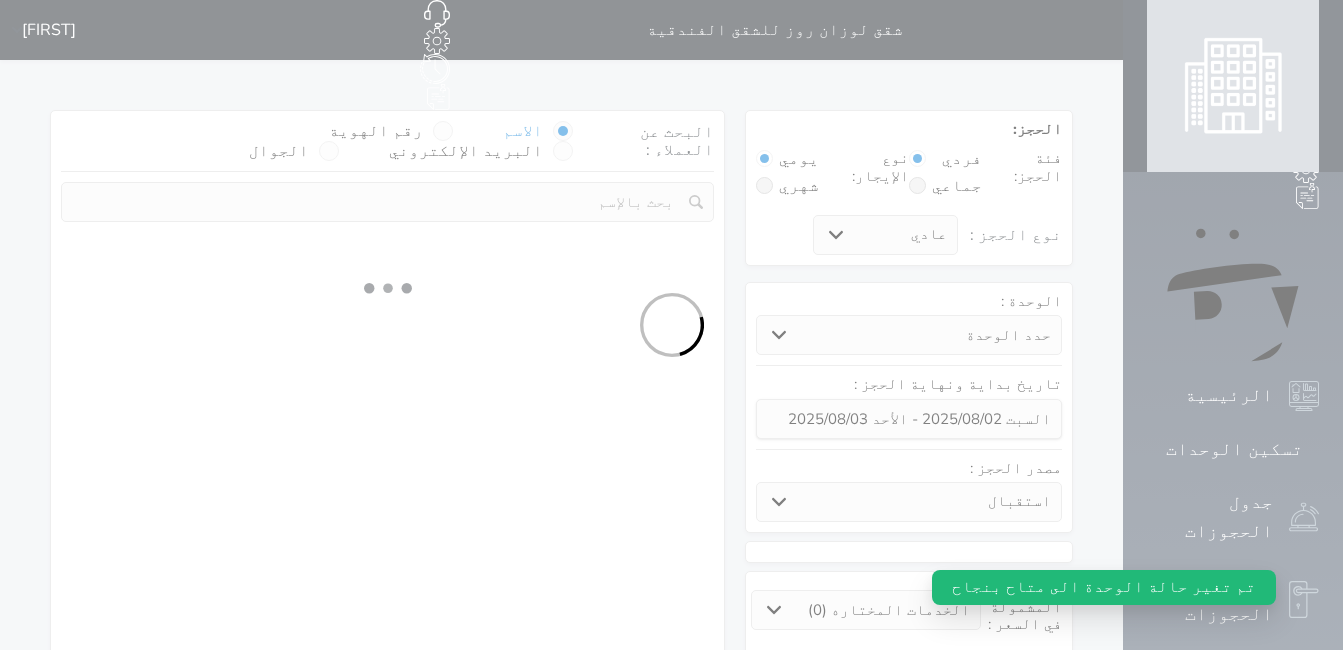 select on "1" 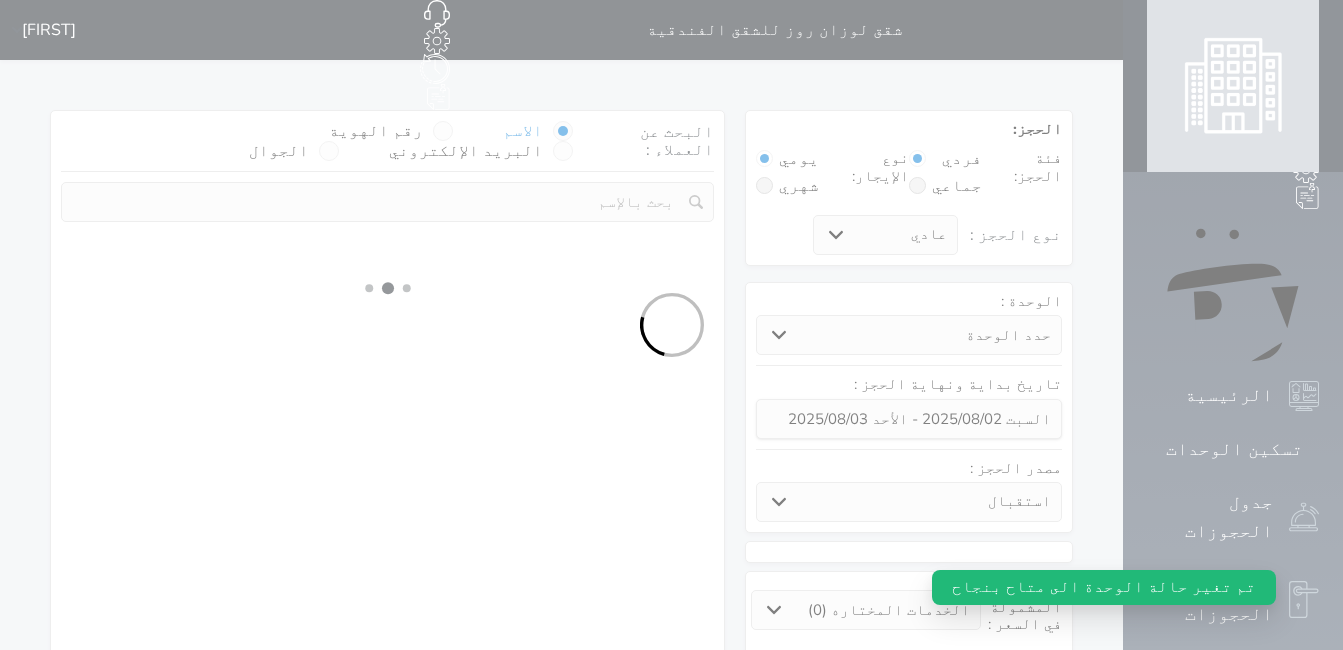 select on "113" 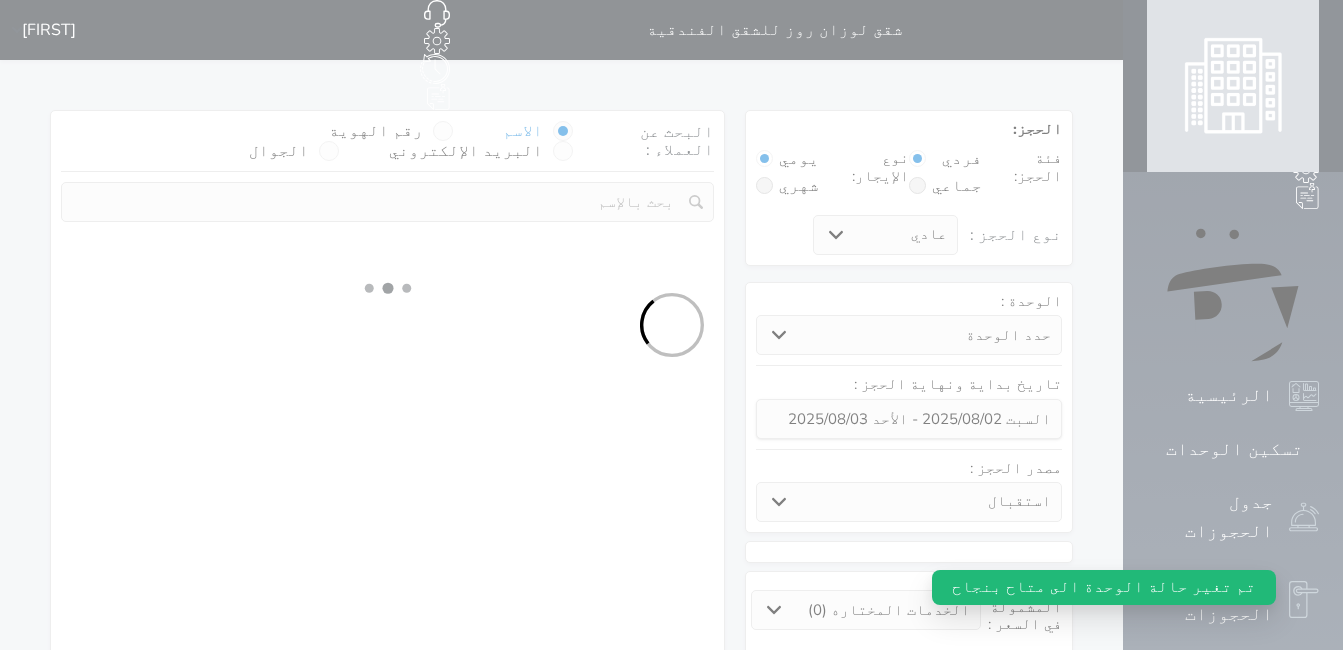 select on "1" 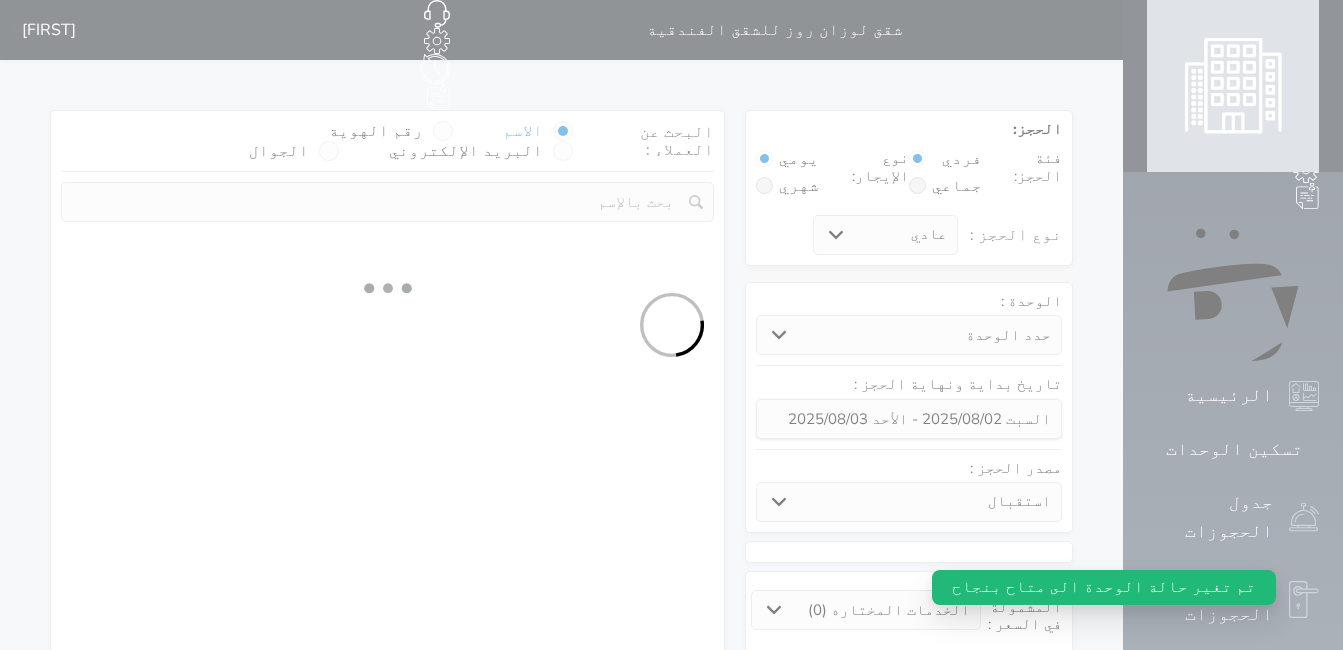 select 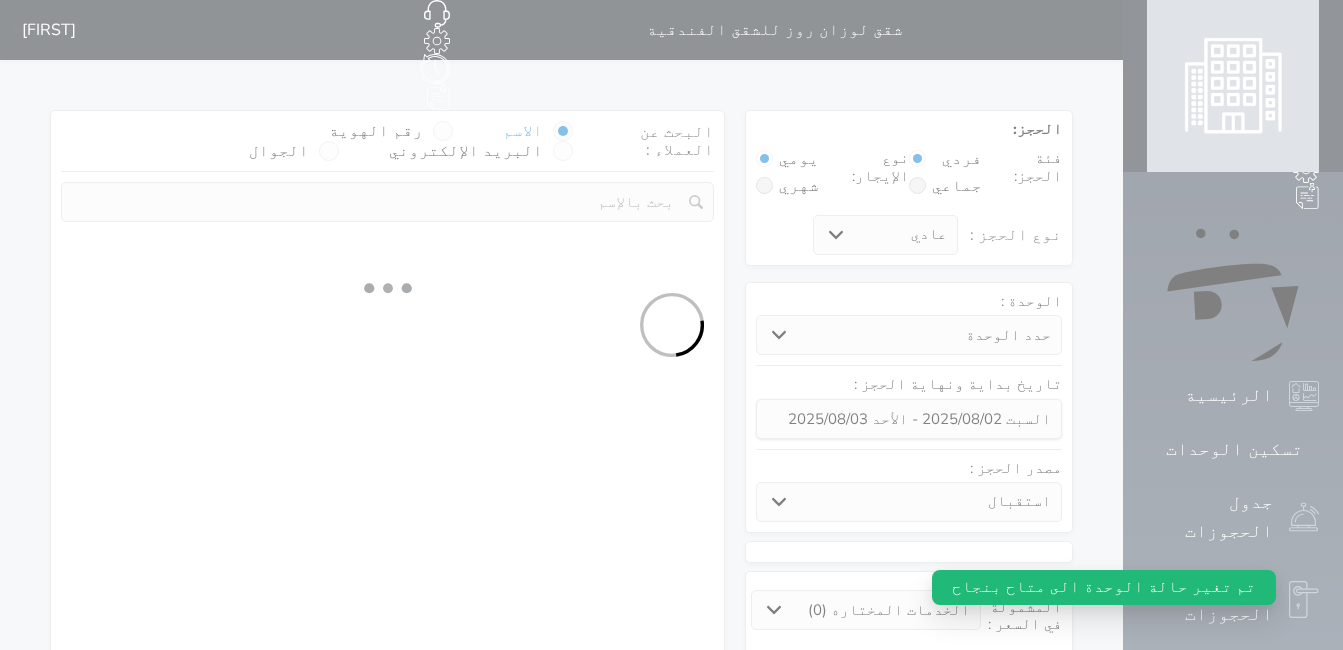 select on "7" 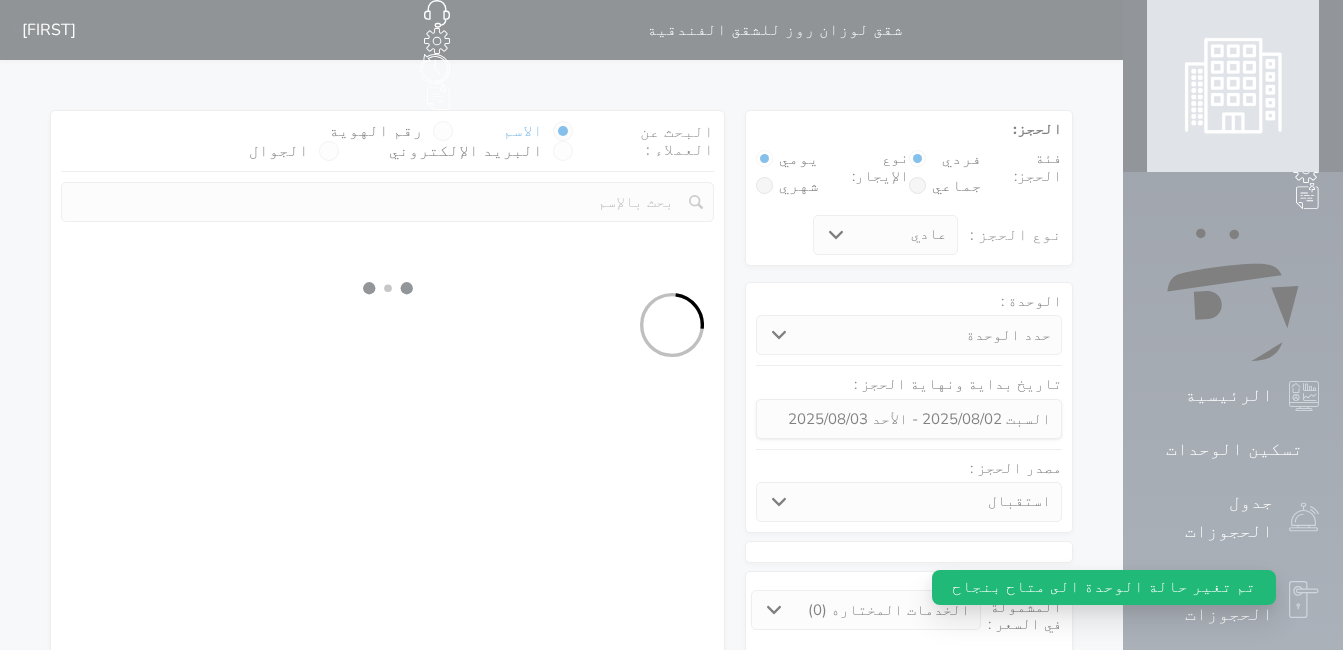 select 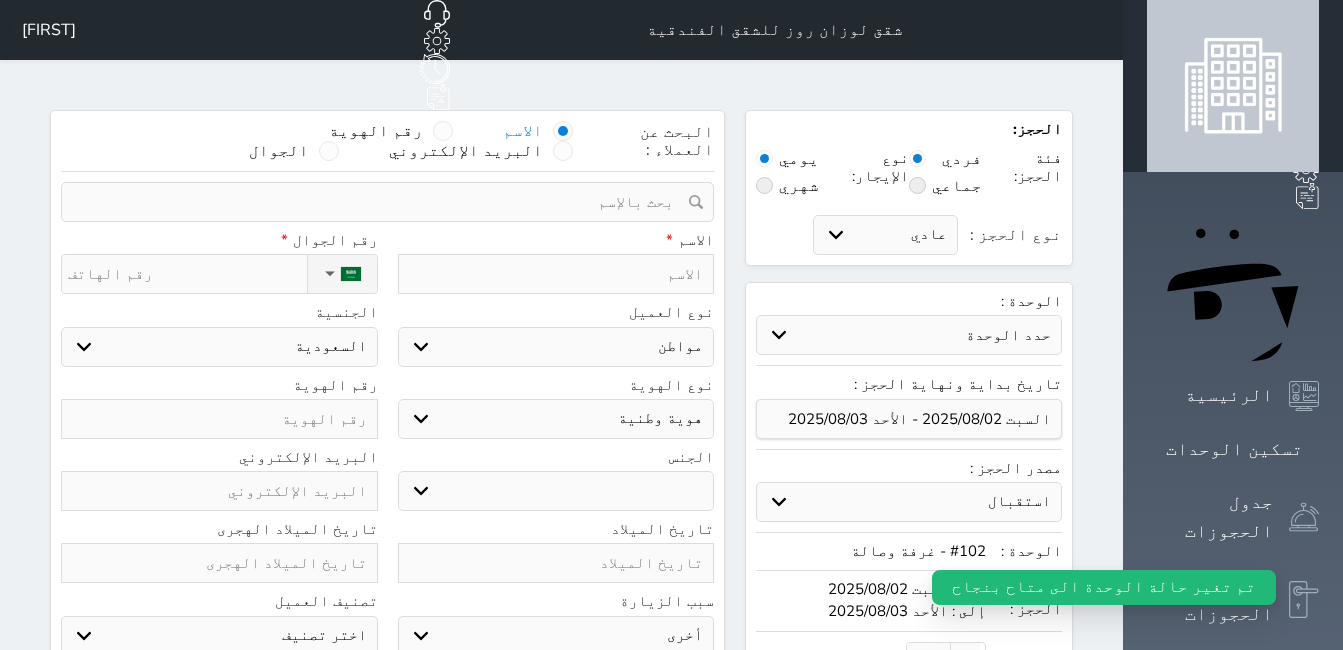 select 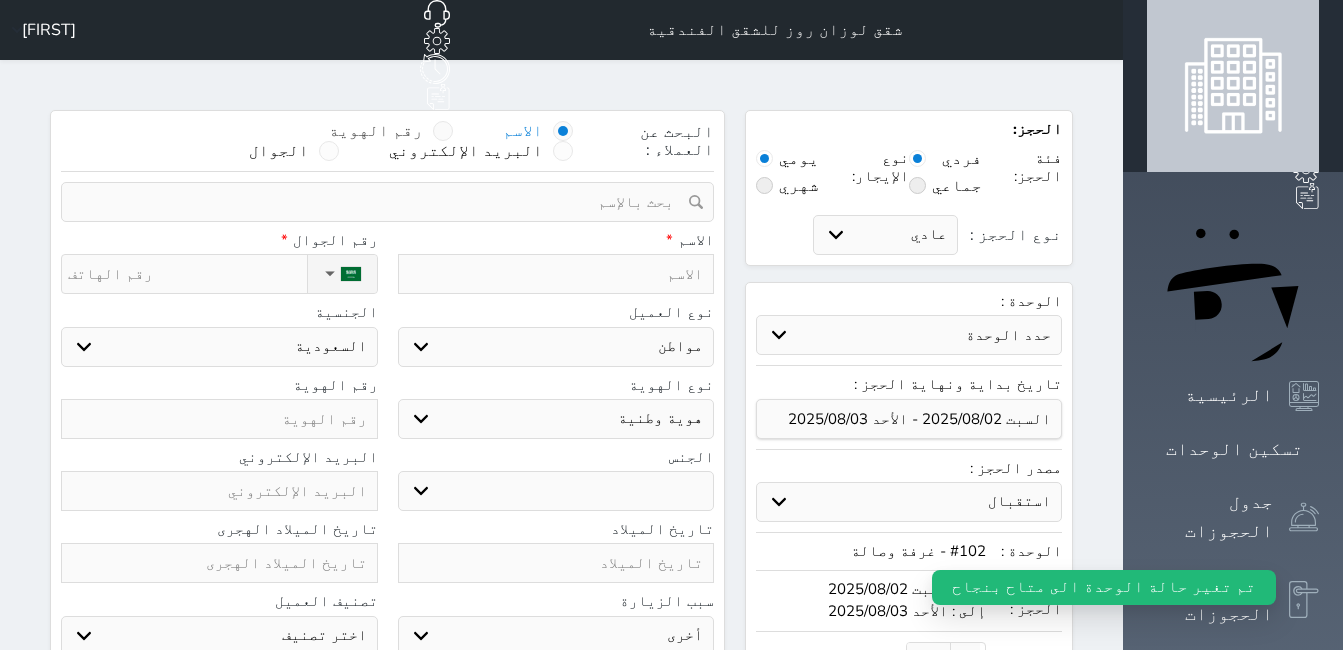 click at bounding box center (443, 131) 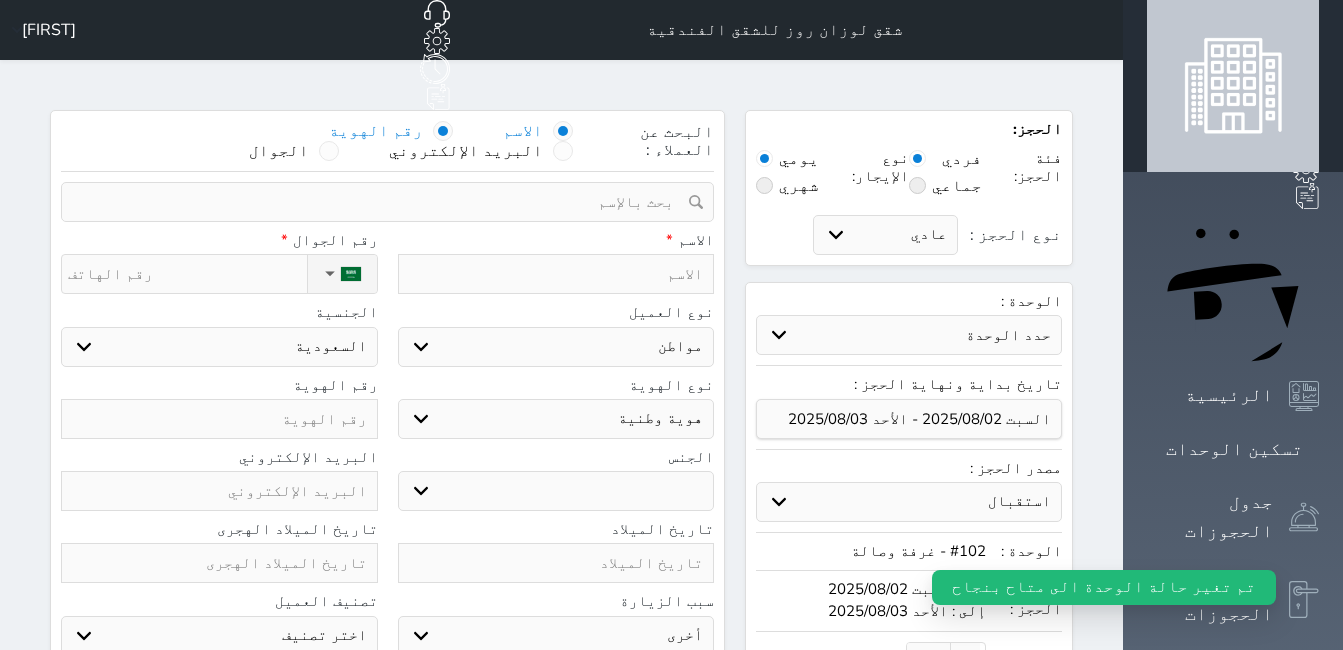 select 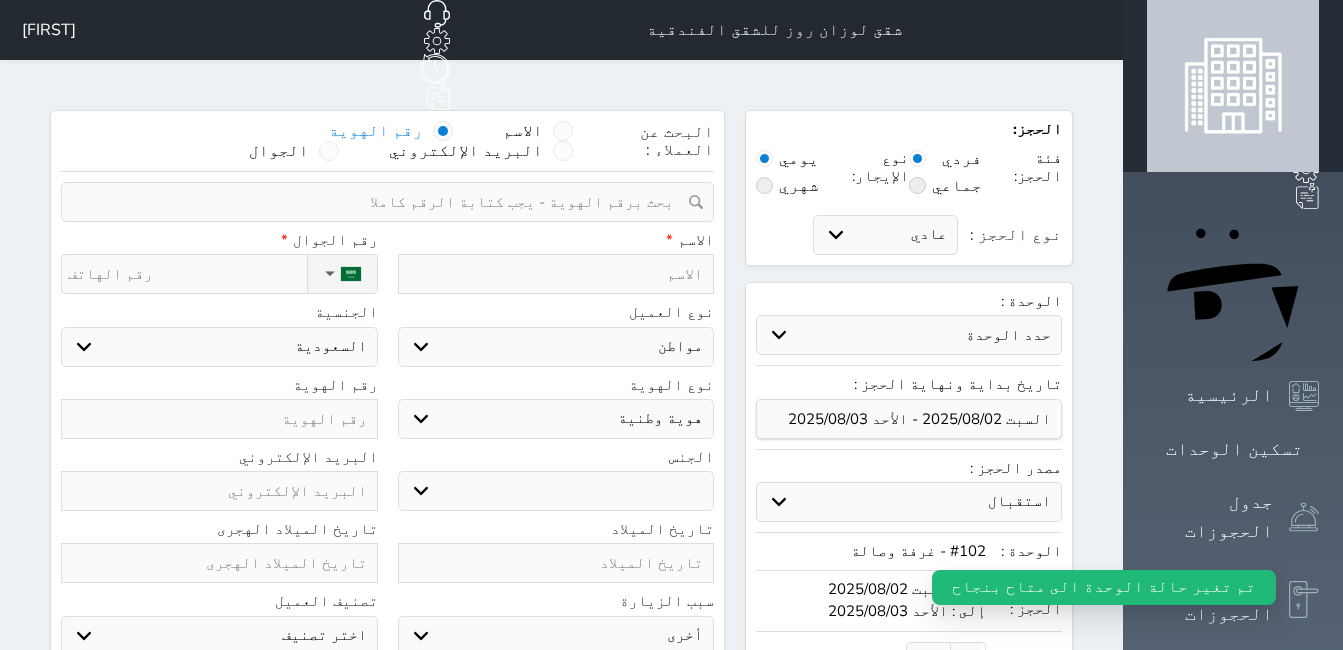 click at bounding box center (380, 202) 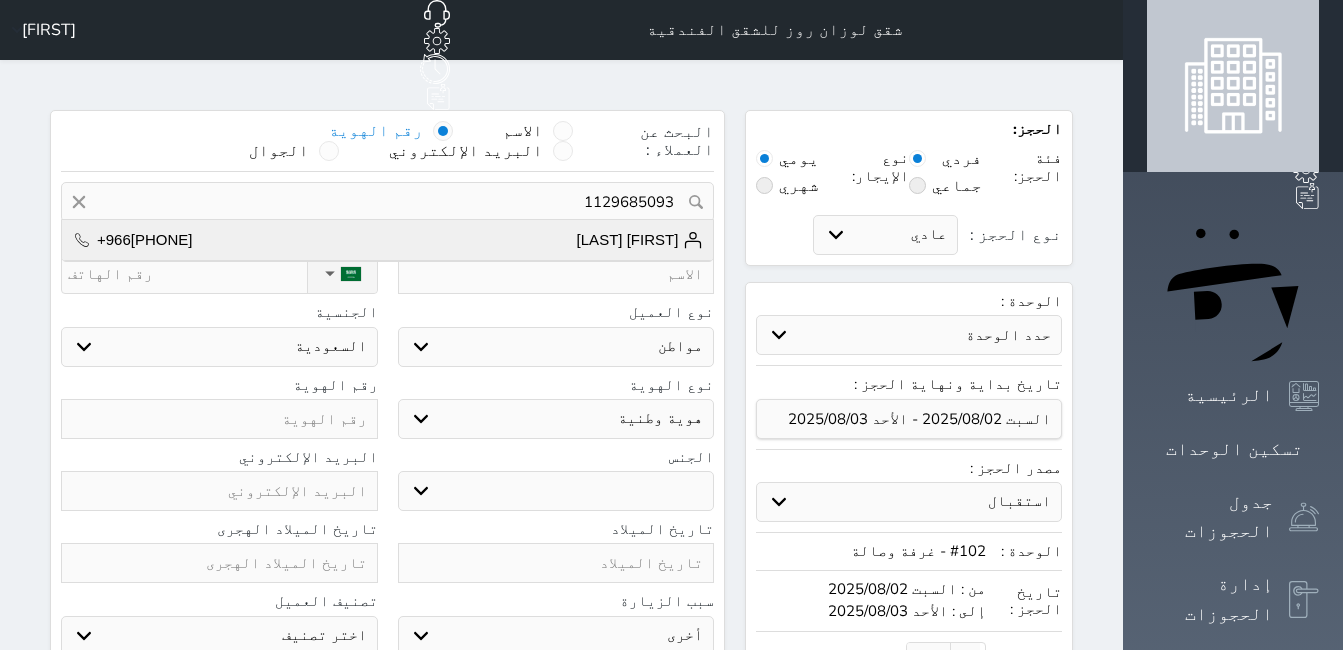 click on "[FIRST] [LAST]" at bounding box center [640, 240] 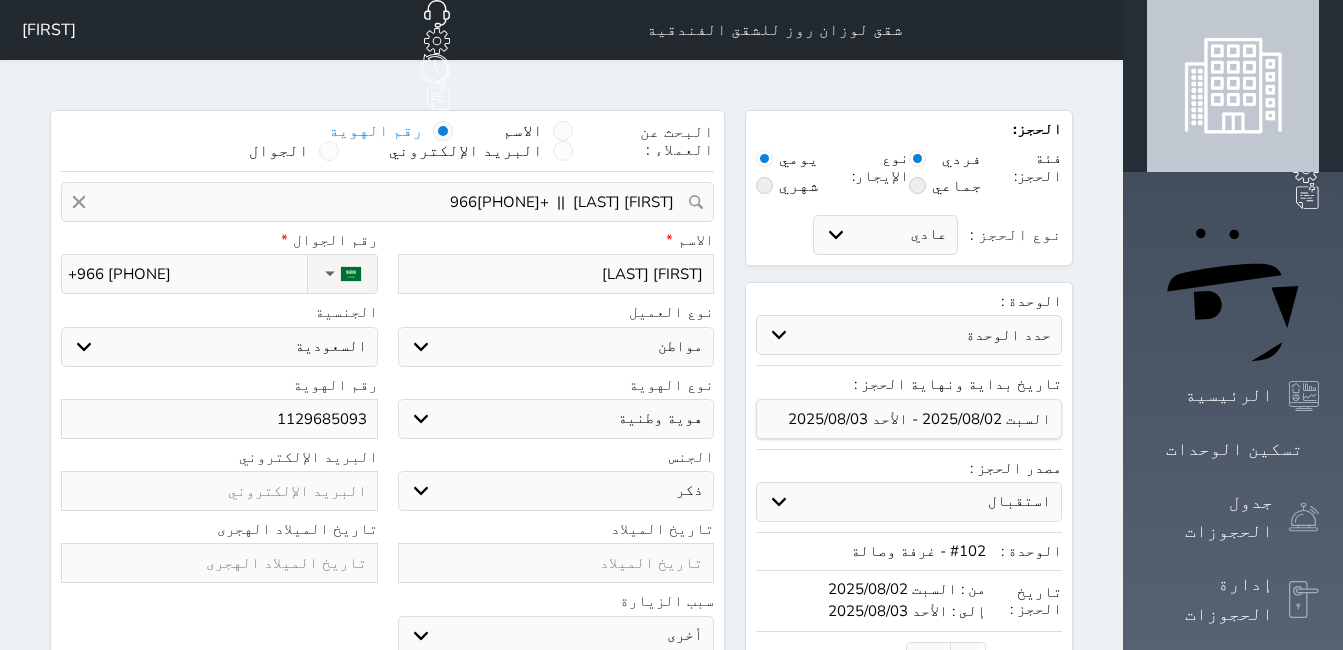 select 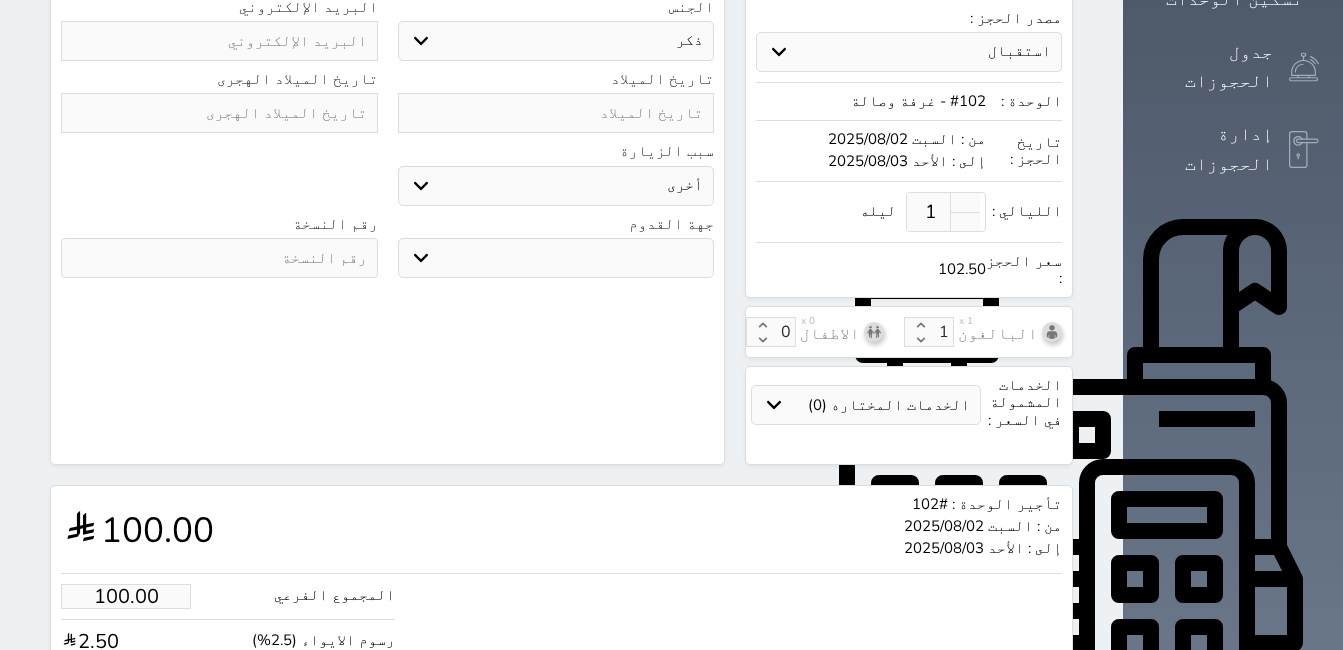 scroll, scrollTop: 536, scrollLeft: 0, axis: vertical 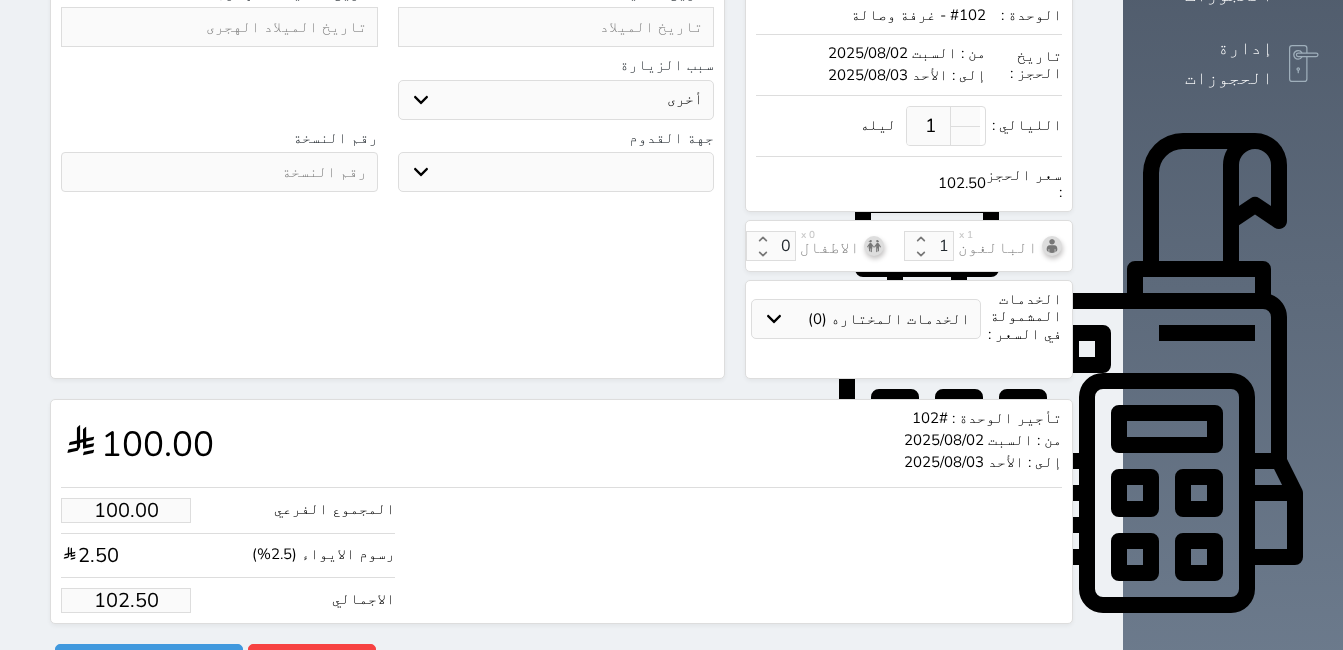 click on "102.50" at bounding box center [126, 600] 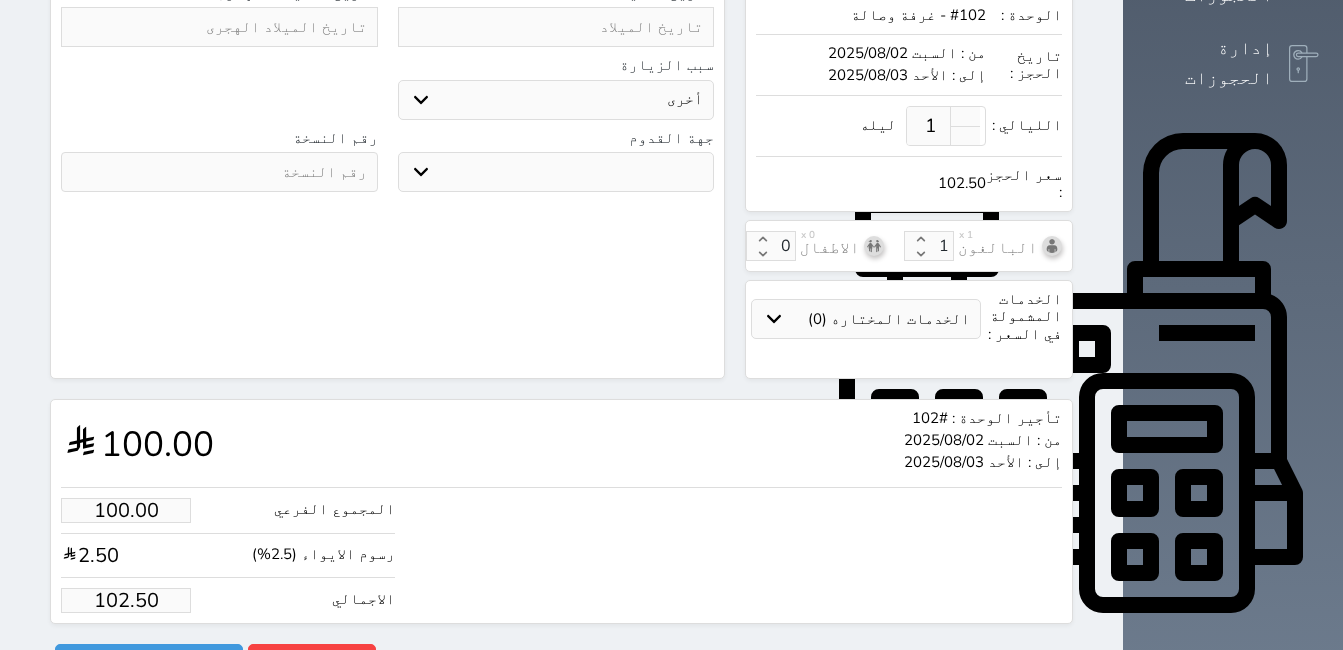 click on "102.50" at bounding box center (126, 600) 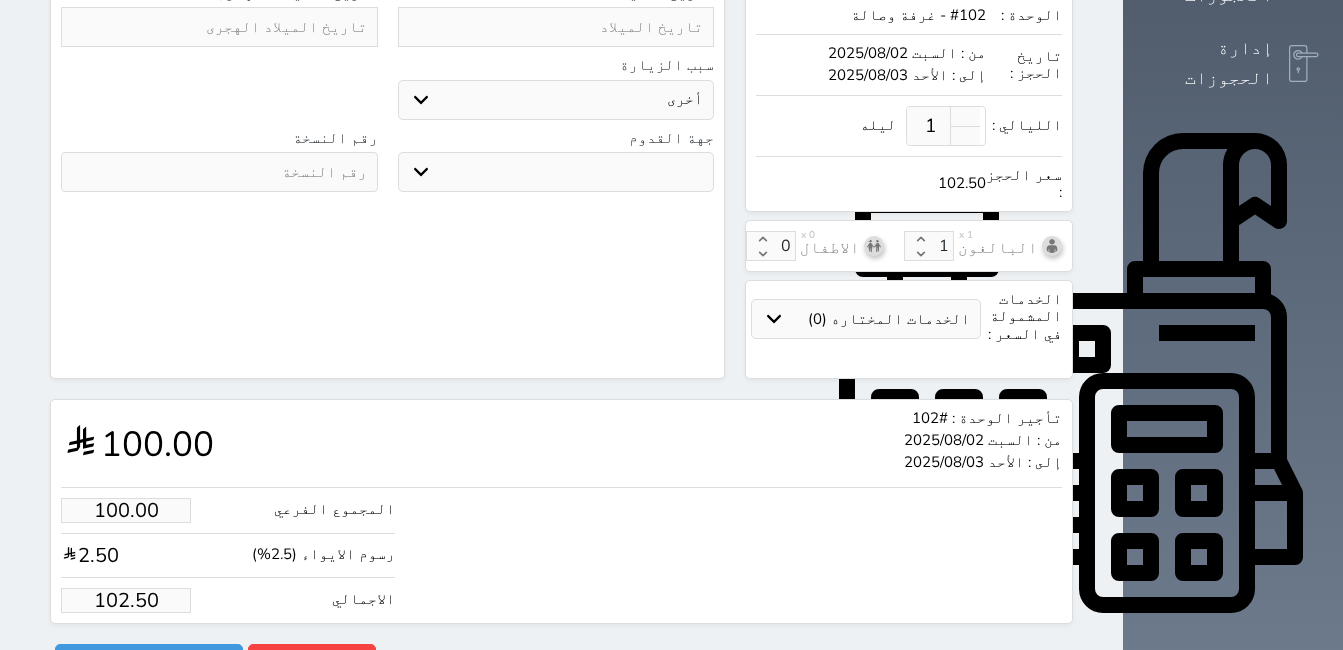 type on "3.90" 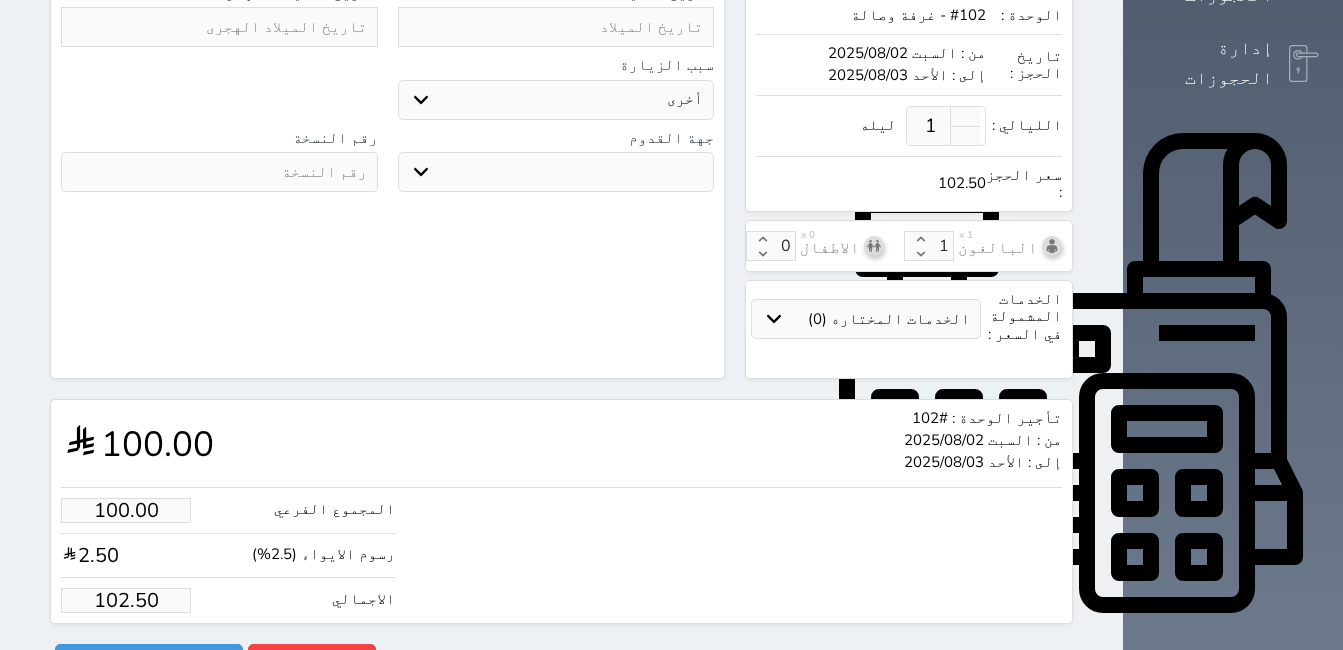 type on "4" 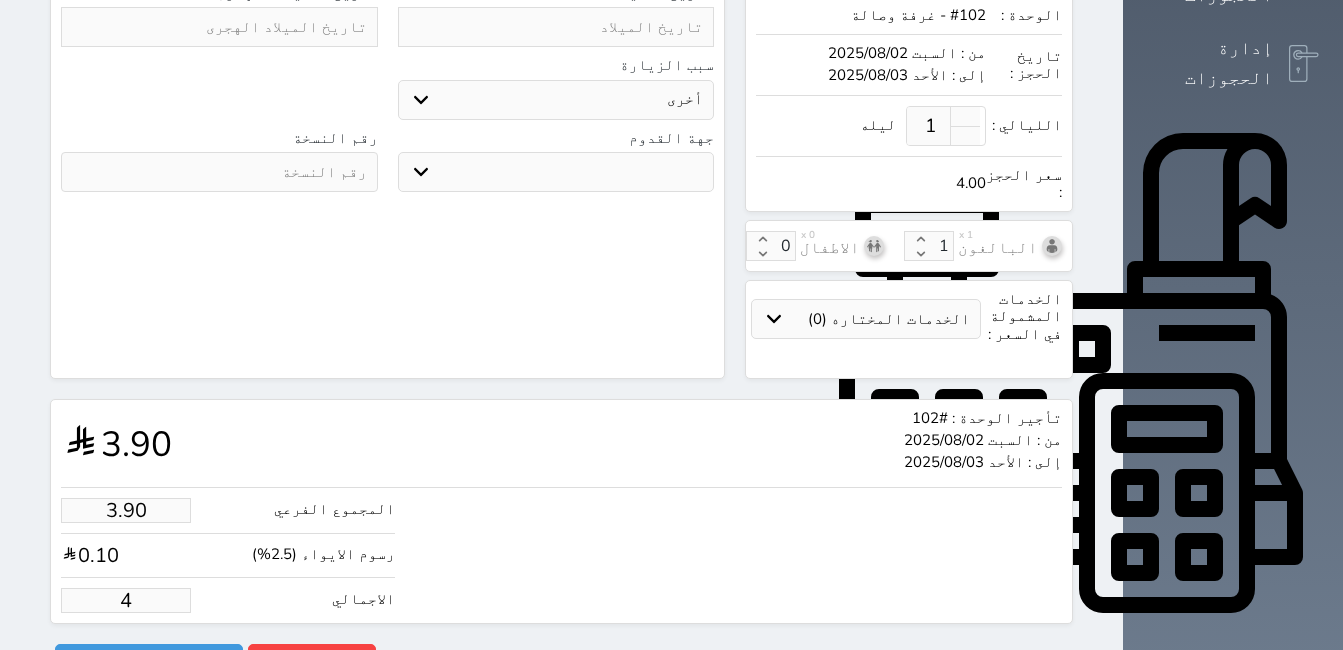 type on "39.02" 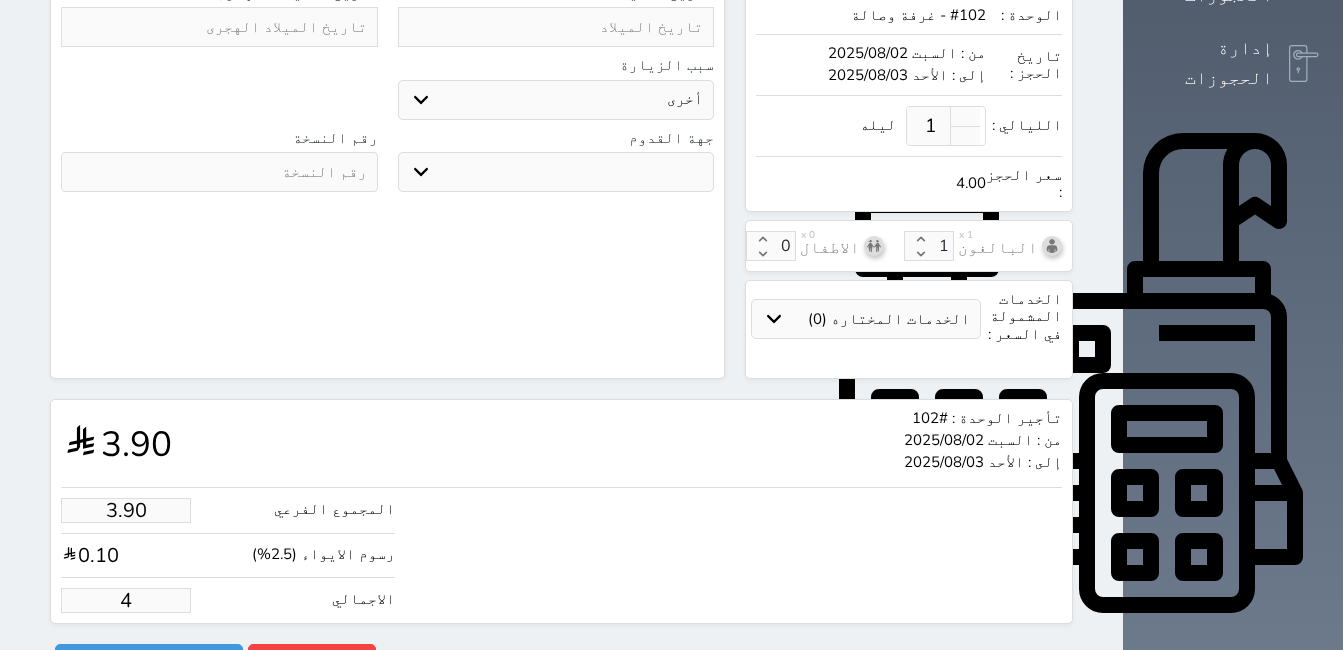type on "40" 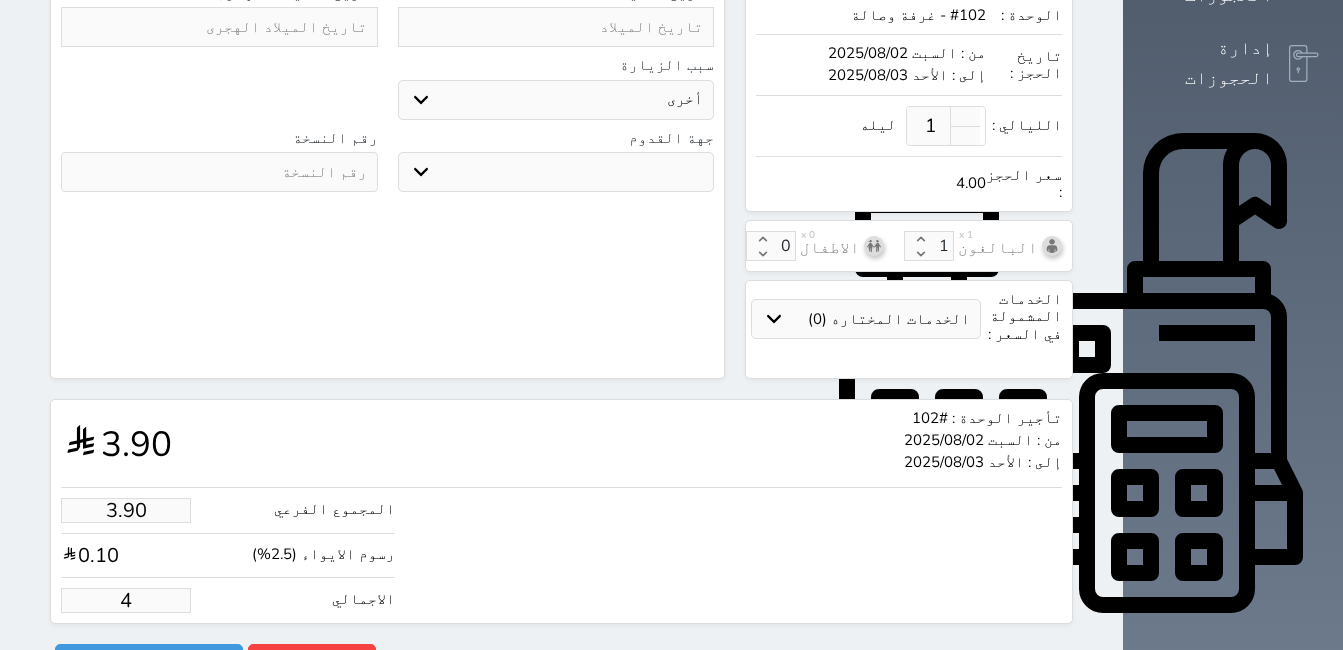 select 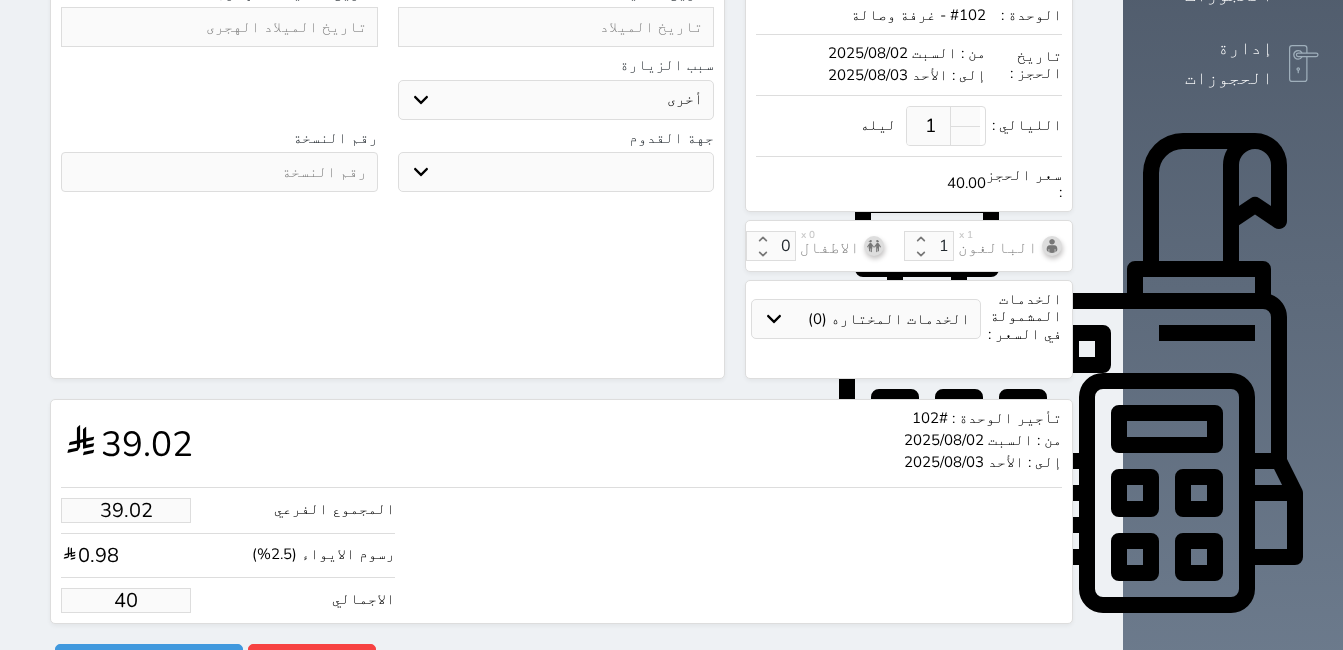 type on "390.24" 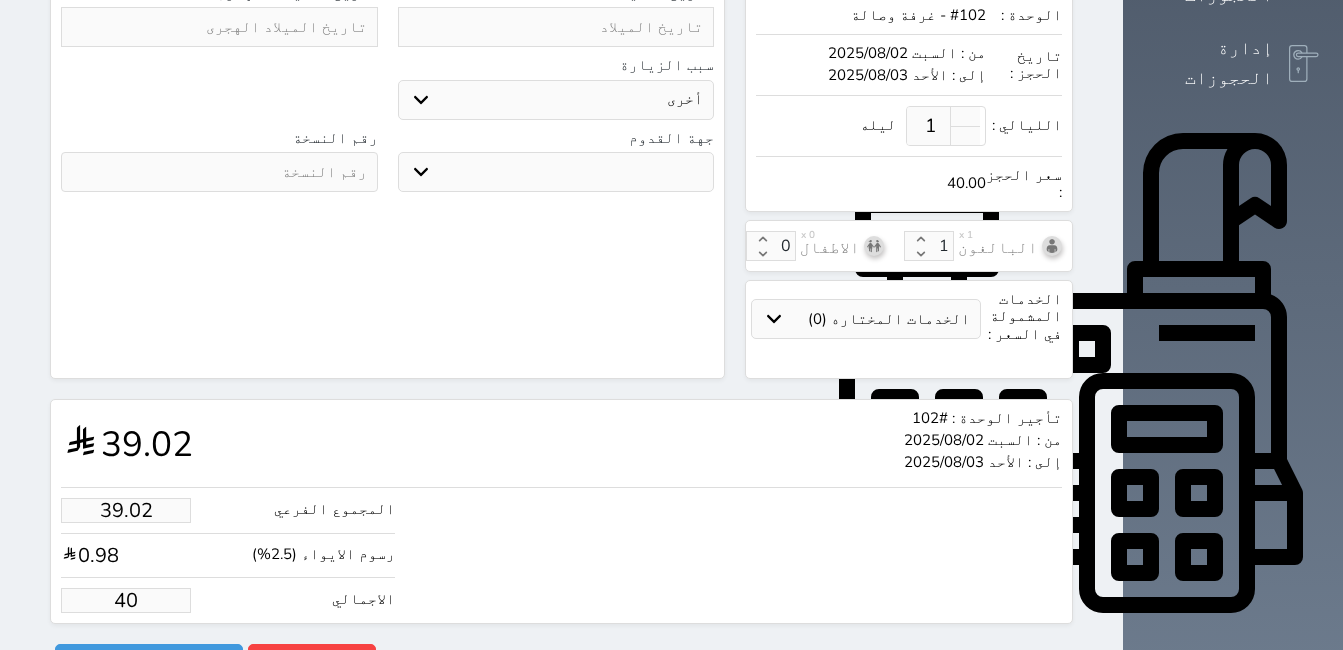 type on "400" 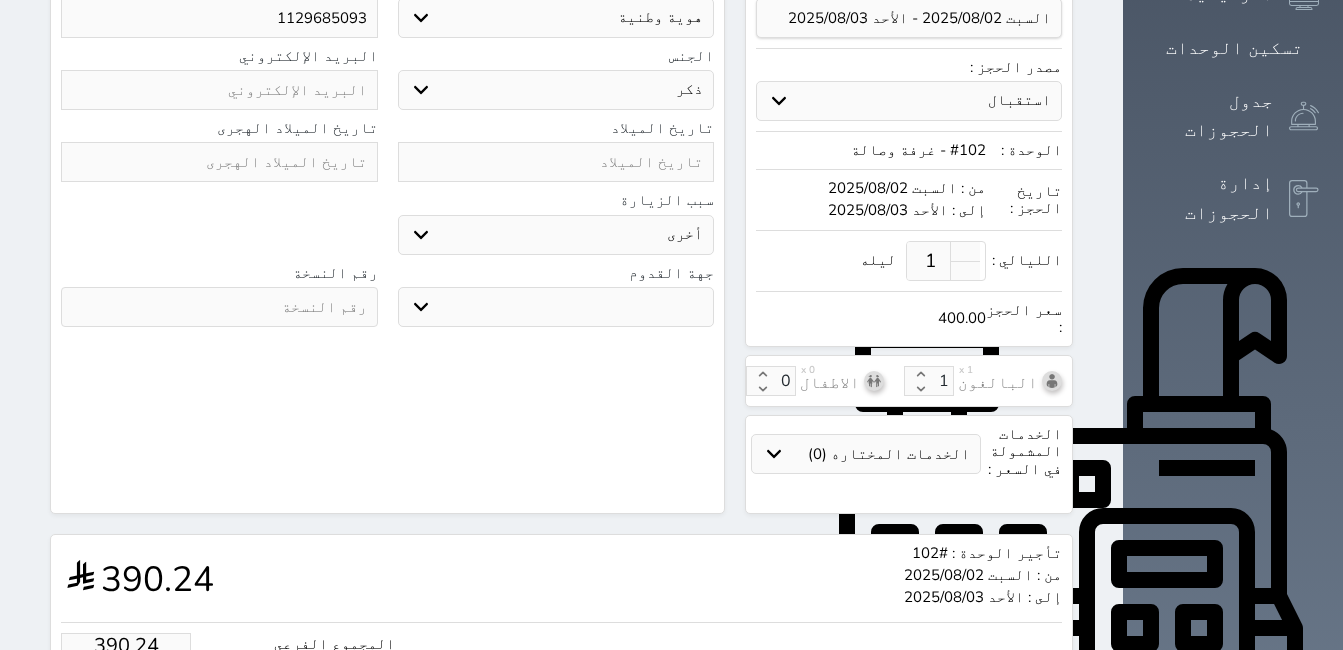 scroll, scrollTop: 536, scrollLeft: 0, axis: vertical 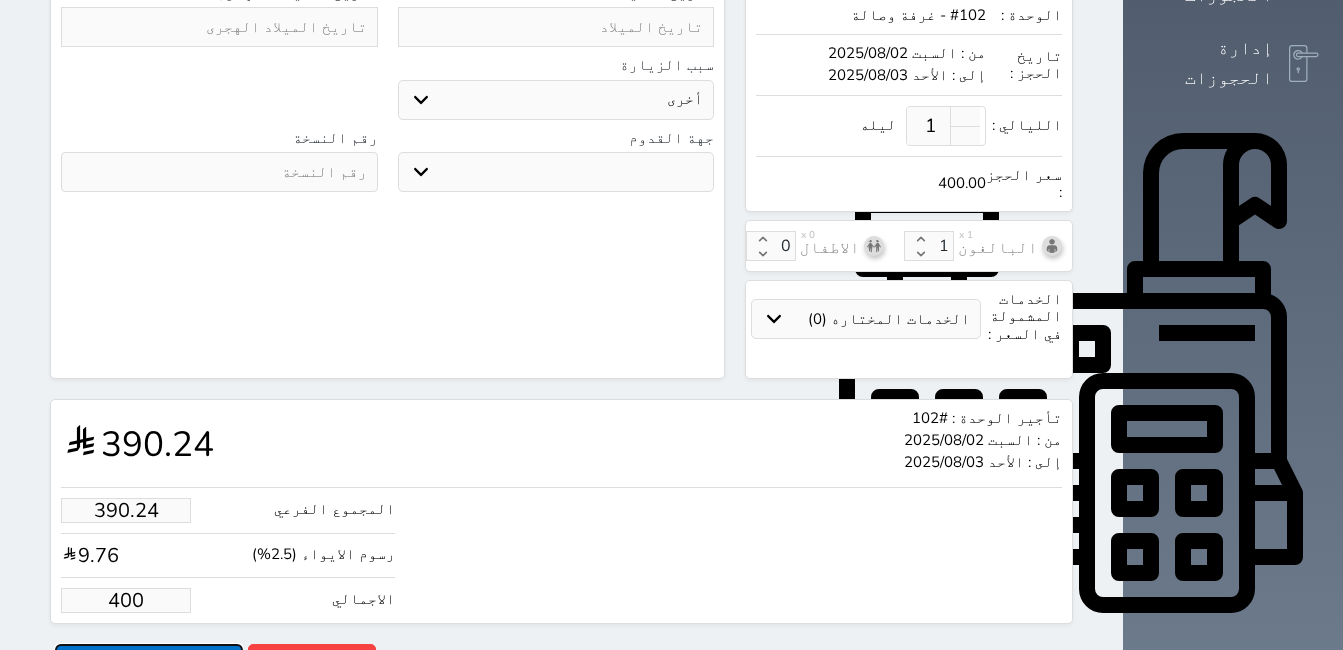type on "400.00" 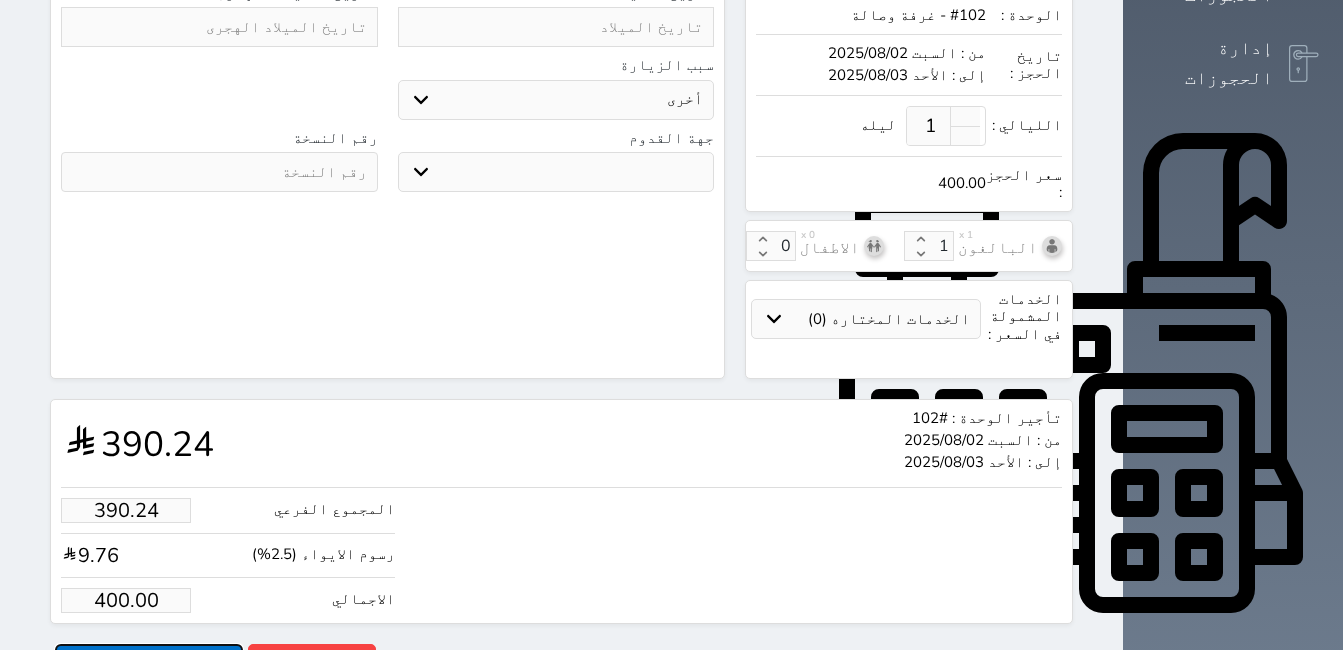 click on "حجز" at bounding box center (149, 661) 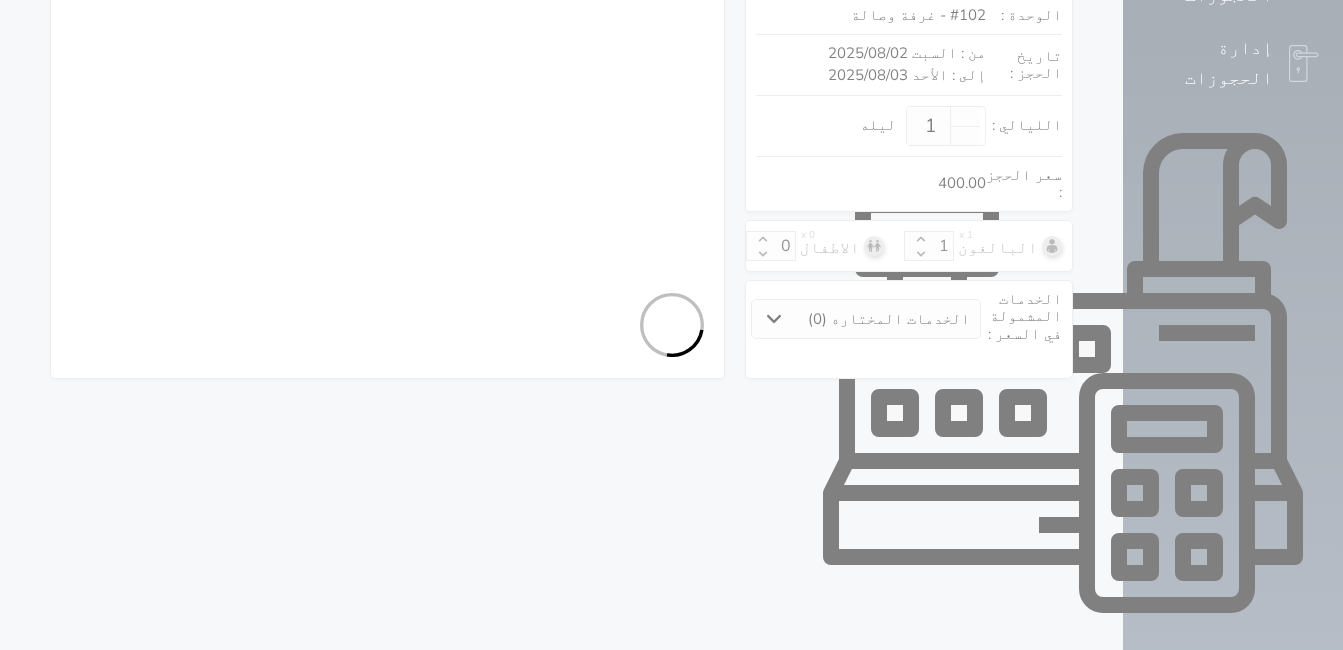 select on "1" 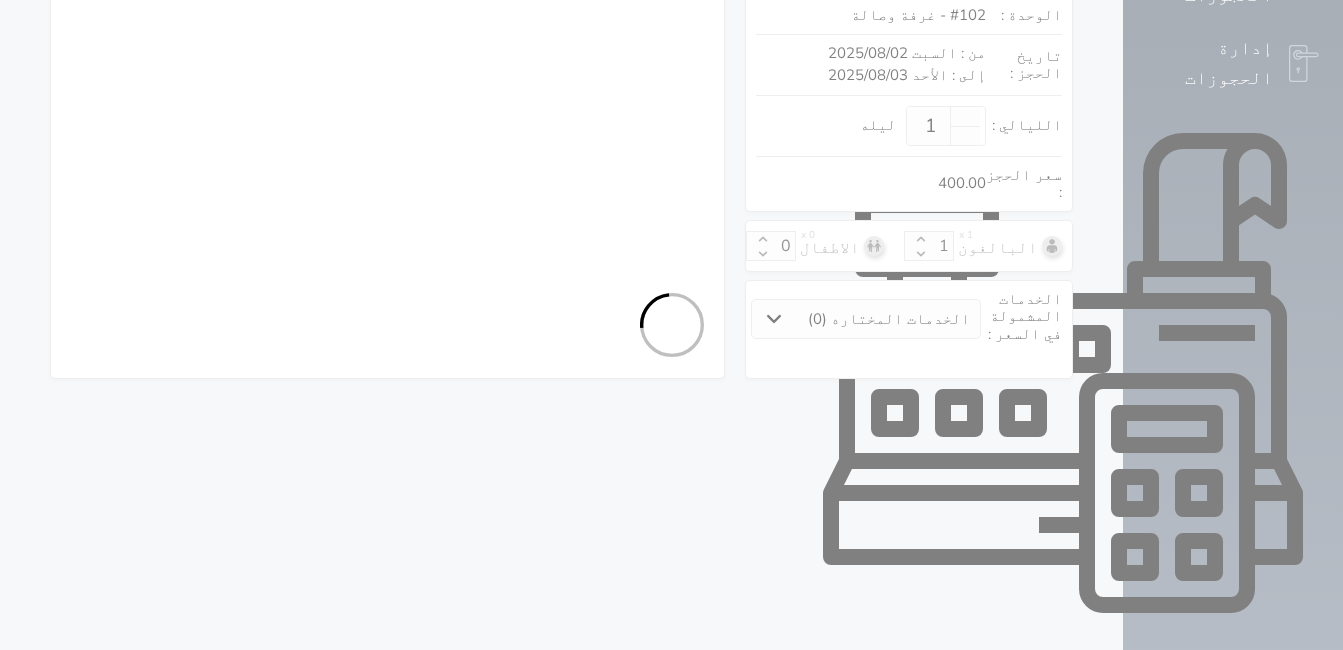 select on "113" 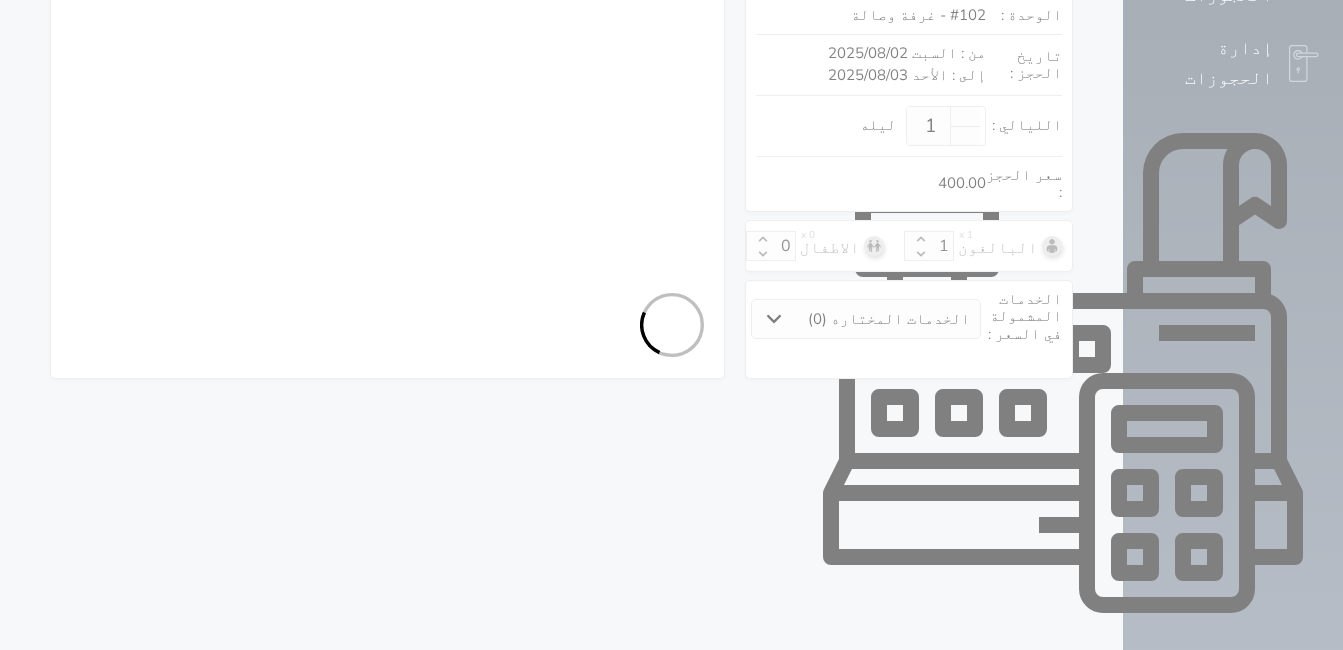 select on "1" 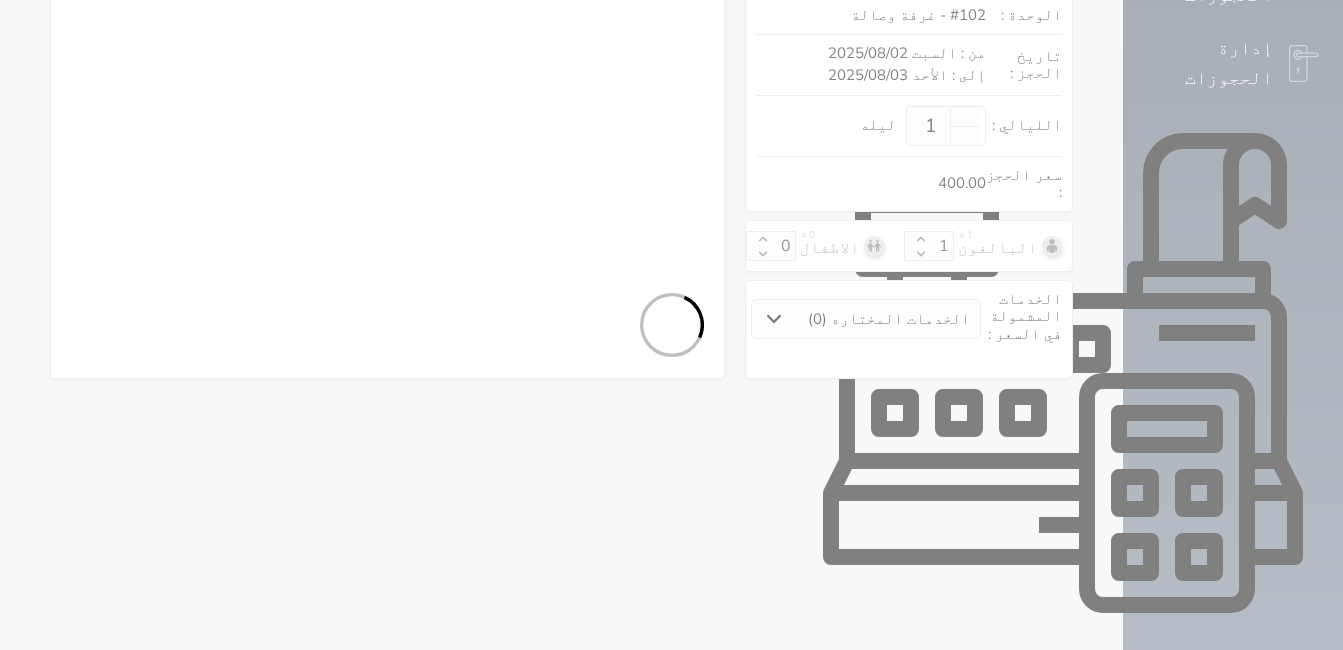 select on "7" 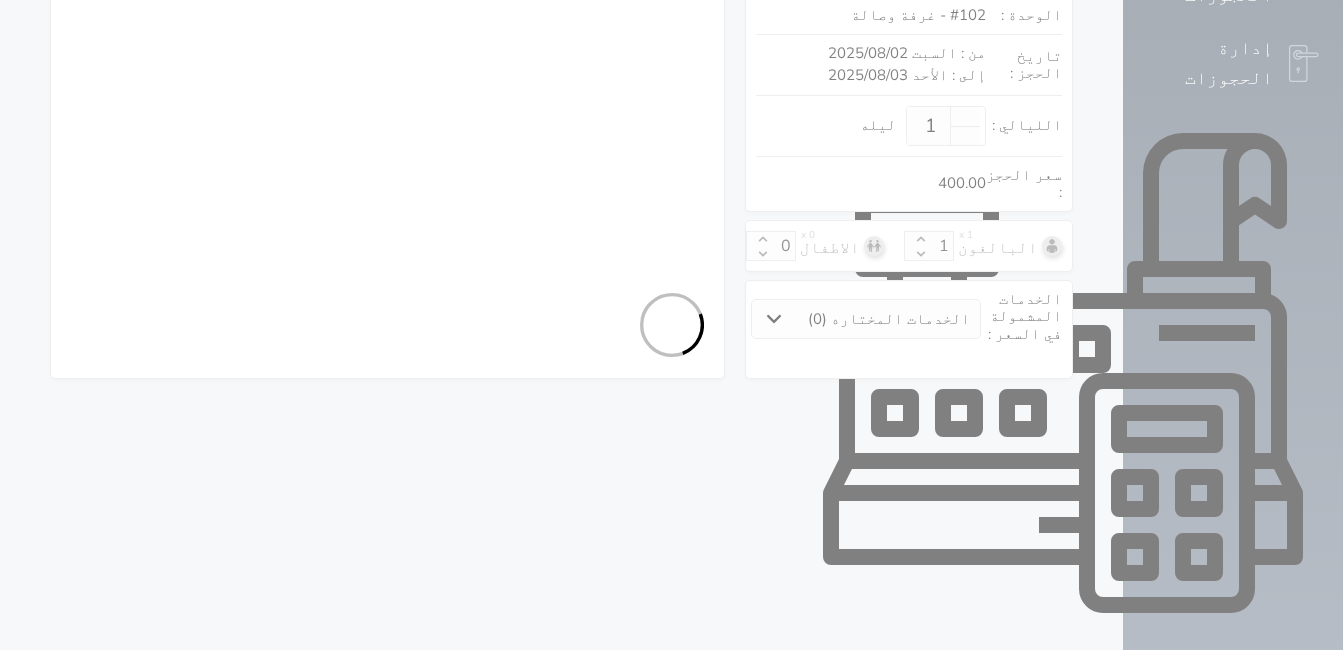 select 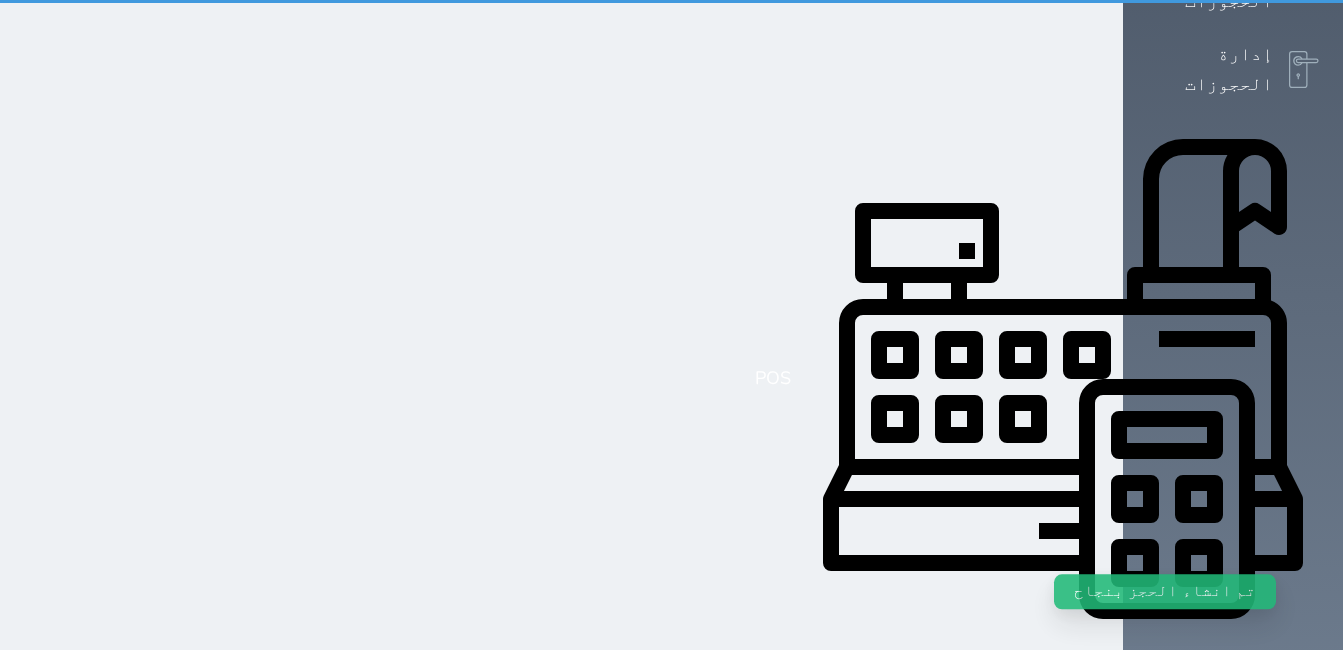 scroll, scrollTop: 0, scrollLeft: 0, axis: both 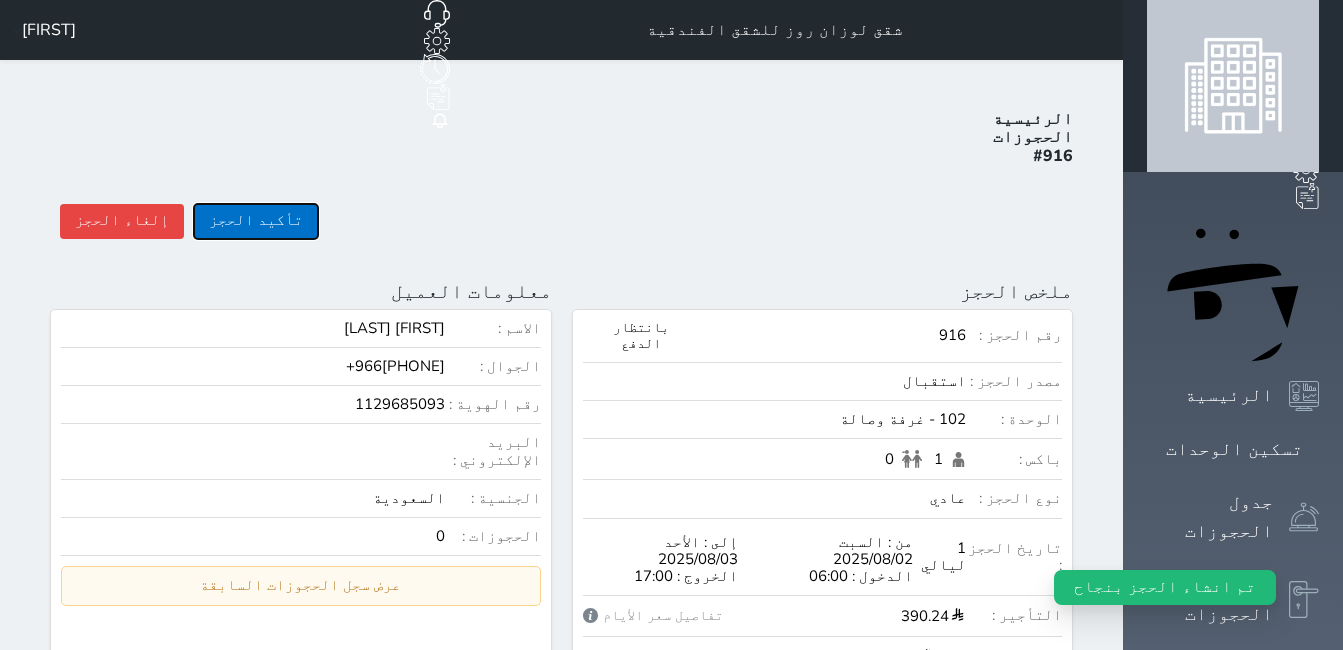 click on "تأكيد الحجز" at bounding box center [256, 221] 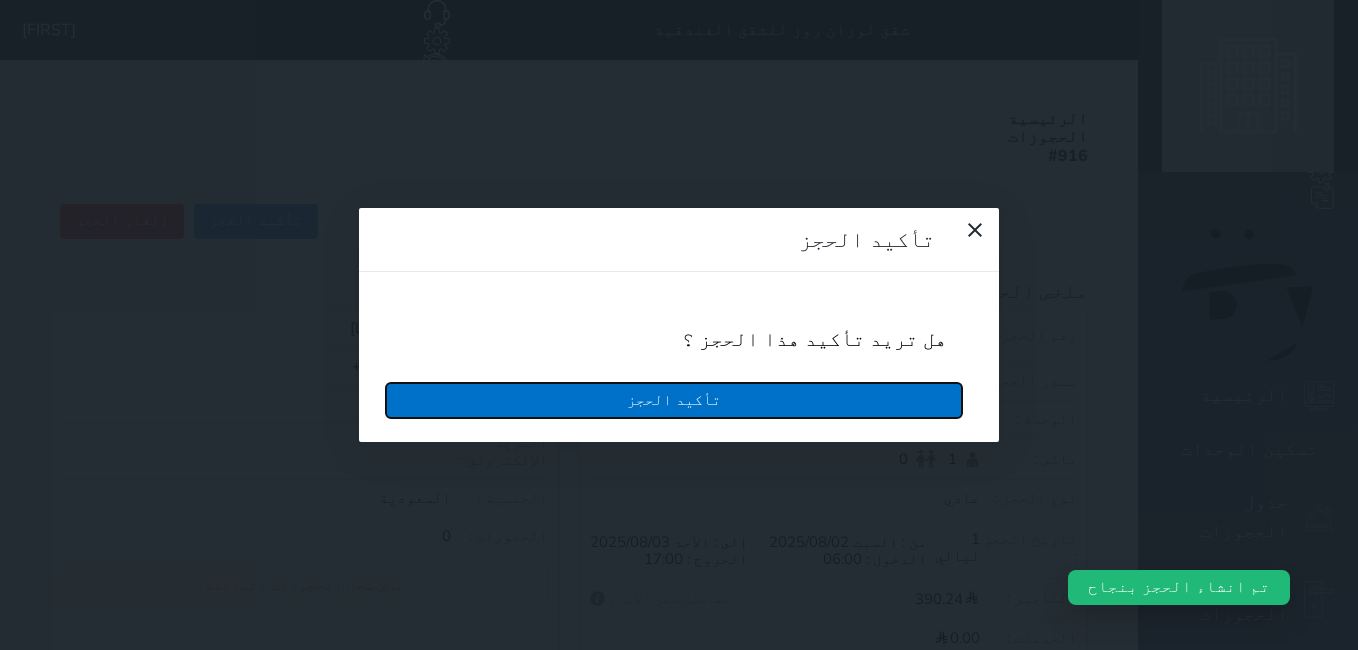 click on "تأكيد الحجز" at bounding box center (674, 400) 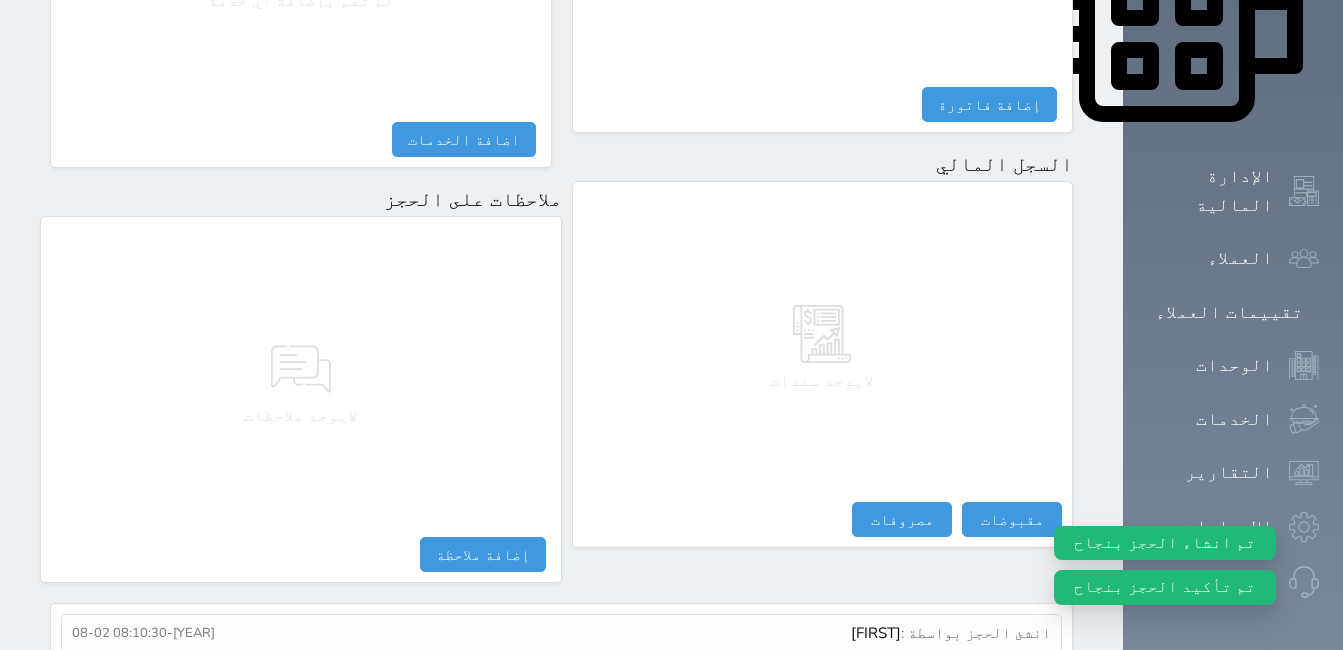 scroll, scrollTop: 1052, scrollLeft: 0, axis: vertical 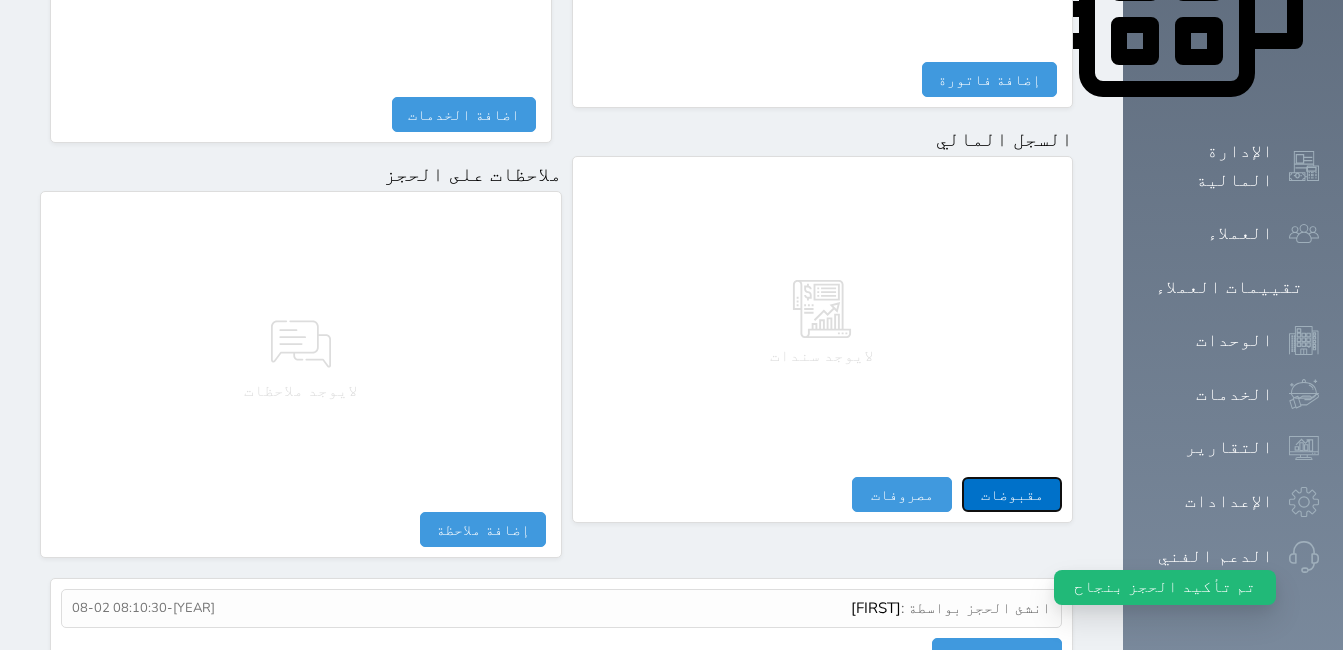 click on "مقبوضات" at bounding box center (1012, 494) 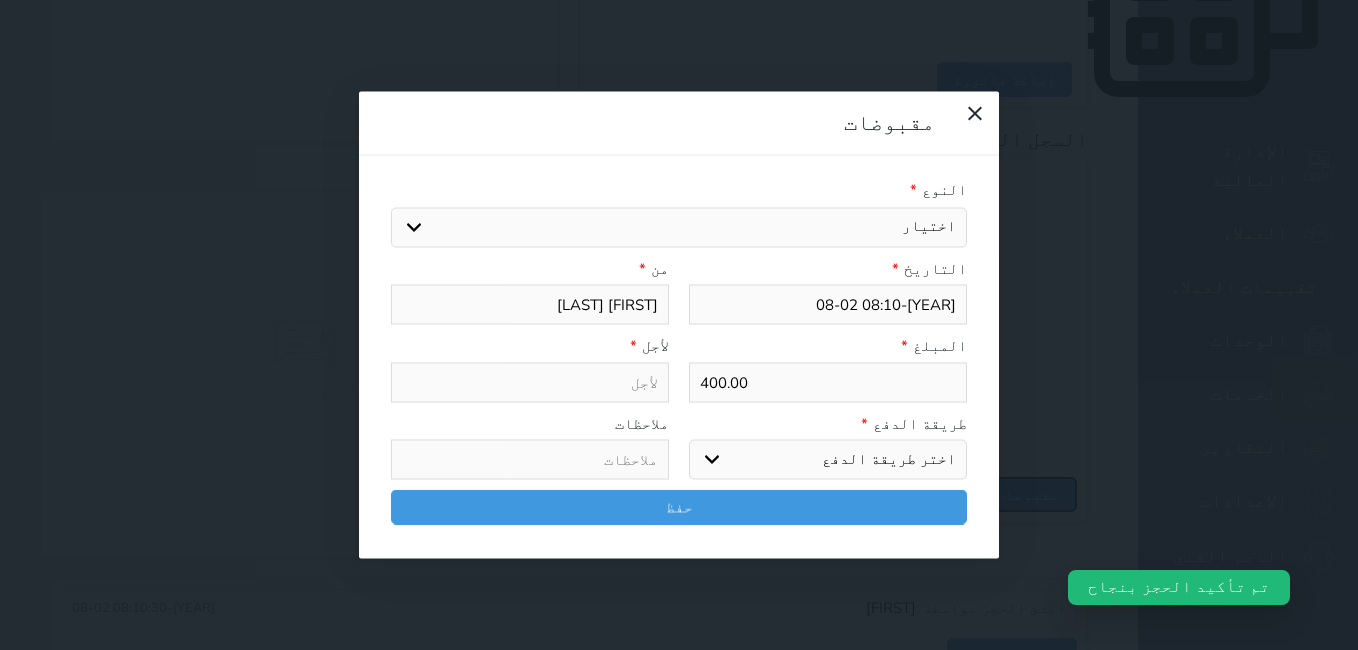 select 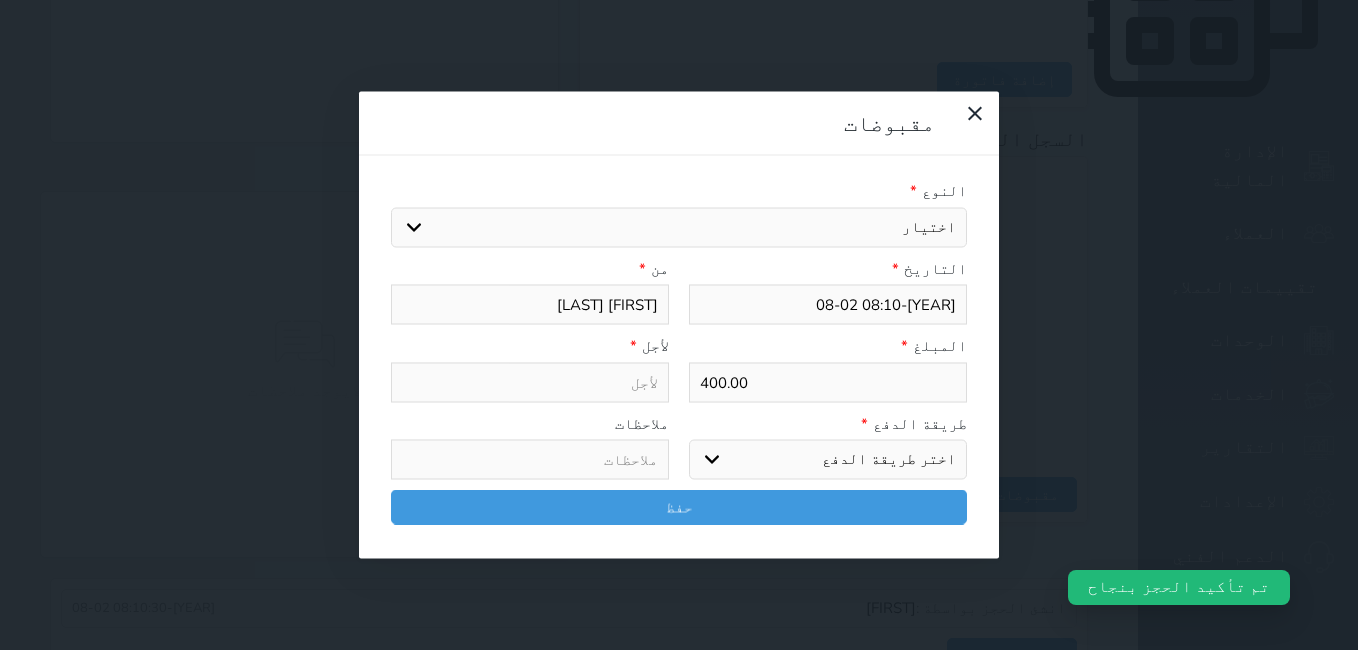 click on "اختيار   مقبوضات عامة قيمة إيجار فواتير تامين عربون لا ينطبق آخر مغسلة واي فاي - الإنترنت مواقف السيارات طعام الأغذية والمشروبات مشروبات المشروبات الباردة المشروبات الساخنة الإفطار غداء عشاء مخبز و كعك حمام سباحة الصالة الرياضية سبا و خدمات الجمال اختيار وإسقاط (خدمات النقل) ميني بار كابل - تلفزيون سرير إضافي تصفيف الشعر التسوق خدمات الجولات السياحية المنظمة خدمات الدليل السياحي" at bounding box center [679, 227] 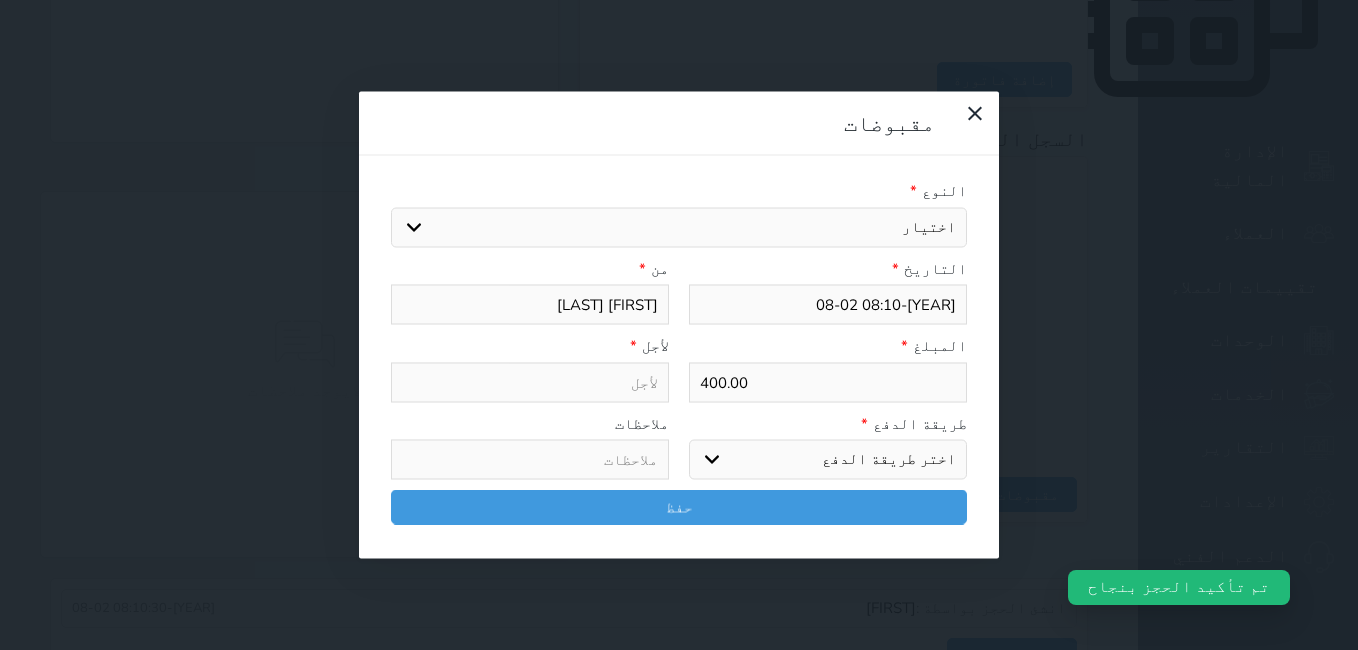 select on "143740" 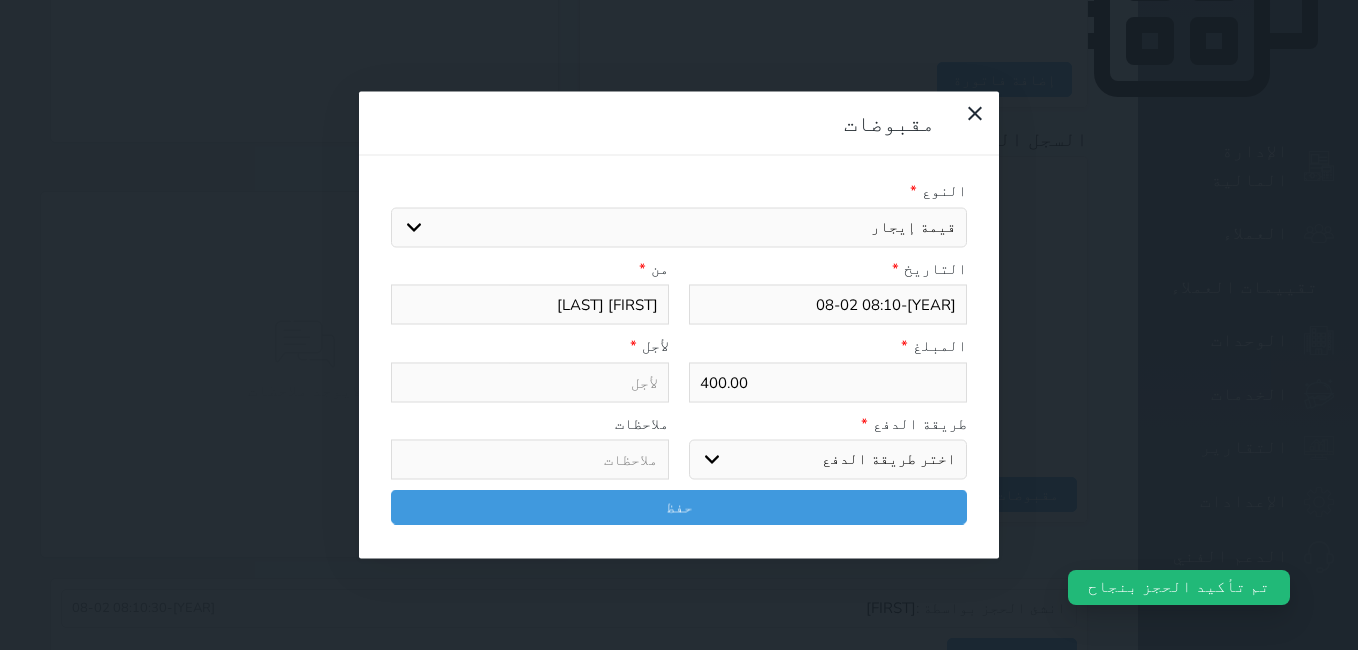 click on "اختيار   مقبوضات عامة قيمة إيجار فواتير تامين عربون لا ينطبق آخر مغسلة واي فاي - الإنترنت مواقف السيارات طعام الأغذية والمشروبات مشروبات المشروبات الباردة المشروبات الساخنة الإفطار غداء عشاء مخبز و كعك حمام سباحة الصالة الرياضية سبا و خدمات الجمال اختيار وإسقاط (خدمات النقل) ميني بار كابل - تلفزيون سرير إضافي تصفيف الشعر التسوق خدمات الجولات السياحية المنظمة خدمات الدليل السياحي" at bounding box center (679, 227) 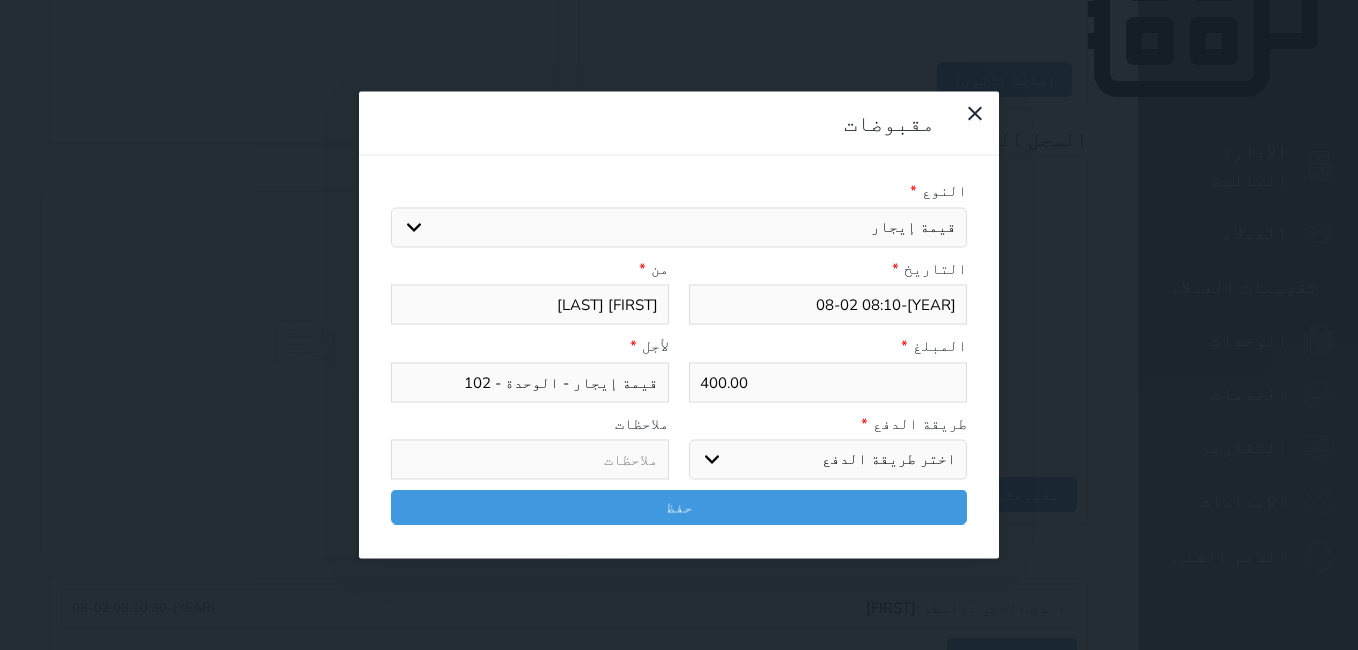 click on "اختر طريقة الدفع   دفع نقدى   تحويل بنكى   مدى   بطاقة ائتمان   آجل" at bounding box center (828, 460) 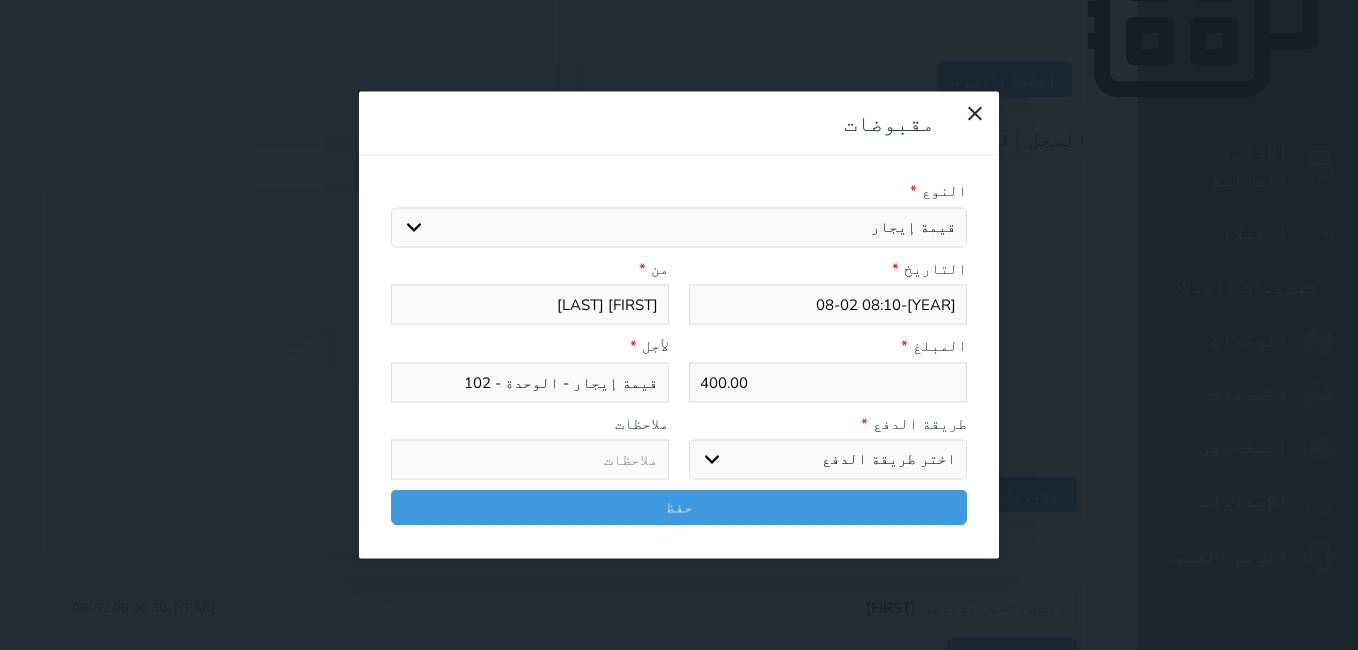 select on "mada" 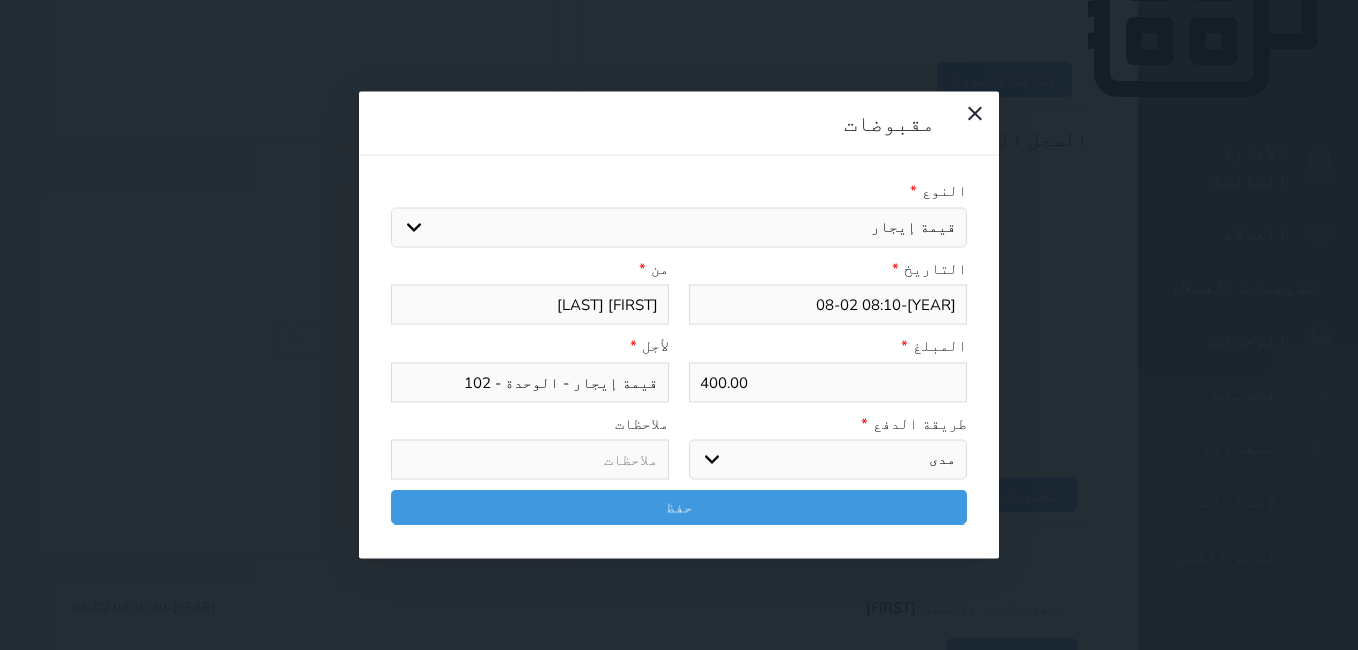 click on "اختر طريقة الدفع   دفع نقدى   تحويل بنكى   مدى   بطاقة ائتمان   آجل" at bounding box center (828, 460) 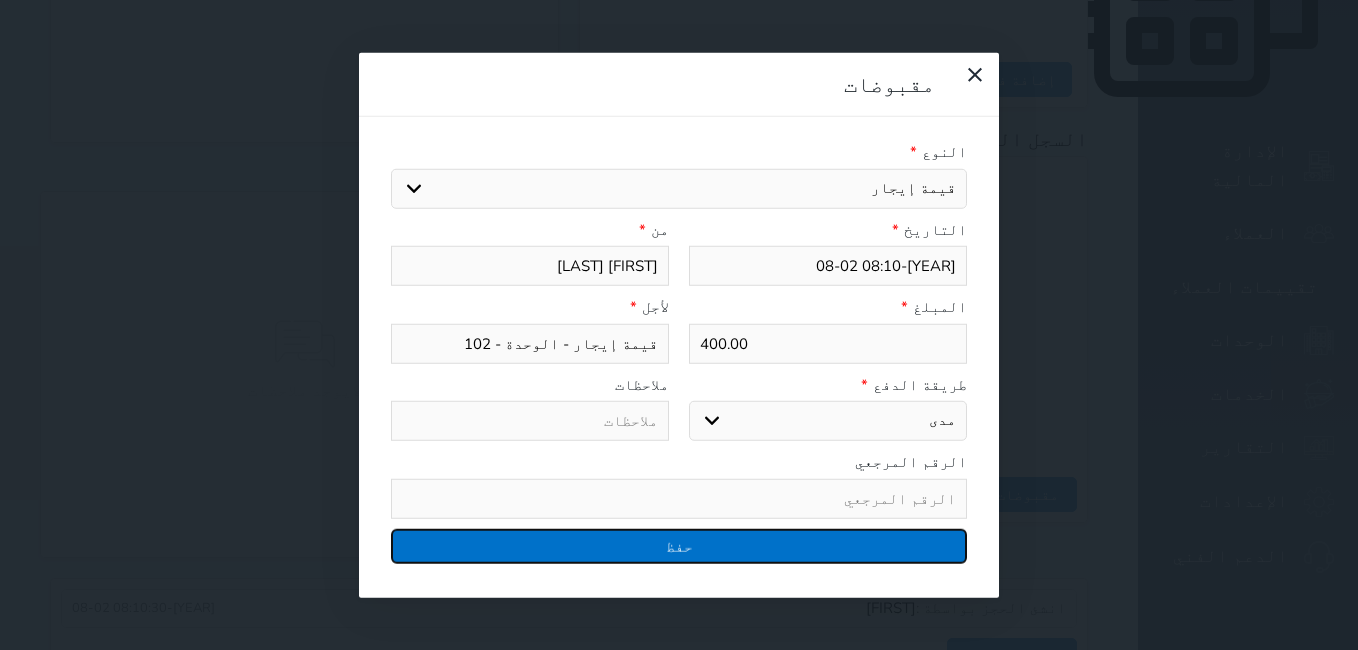 click on "حفظ" at bounding box center [679, 545] 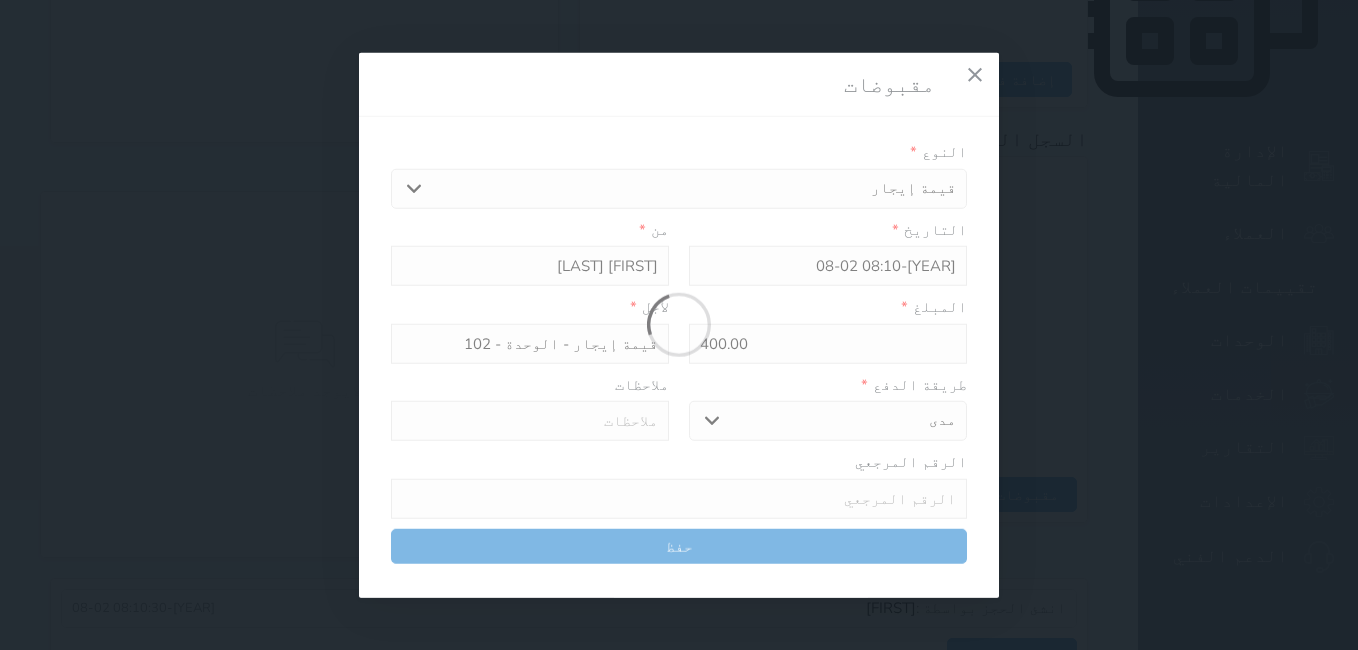 select 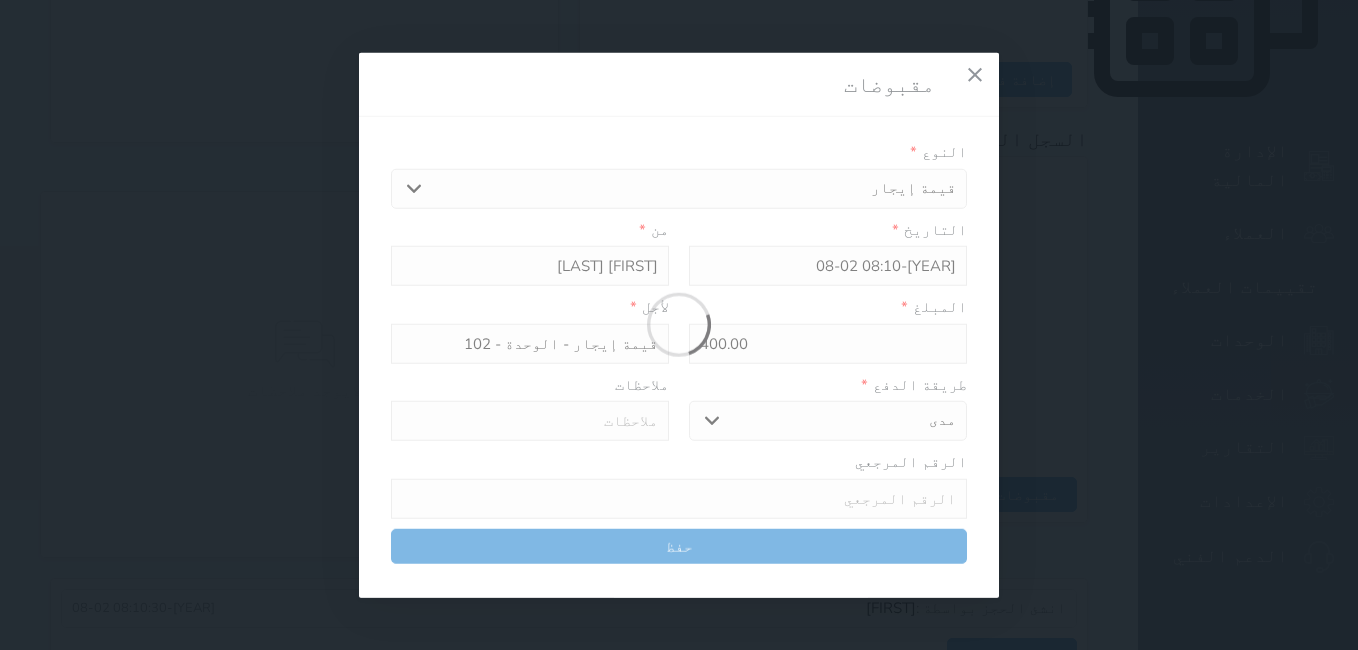 type 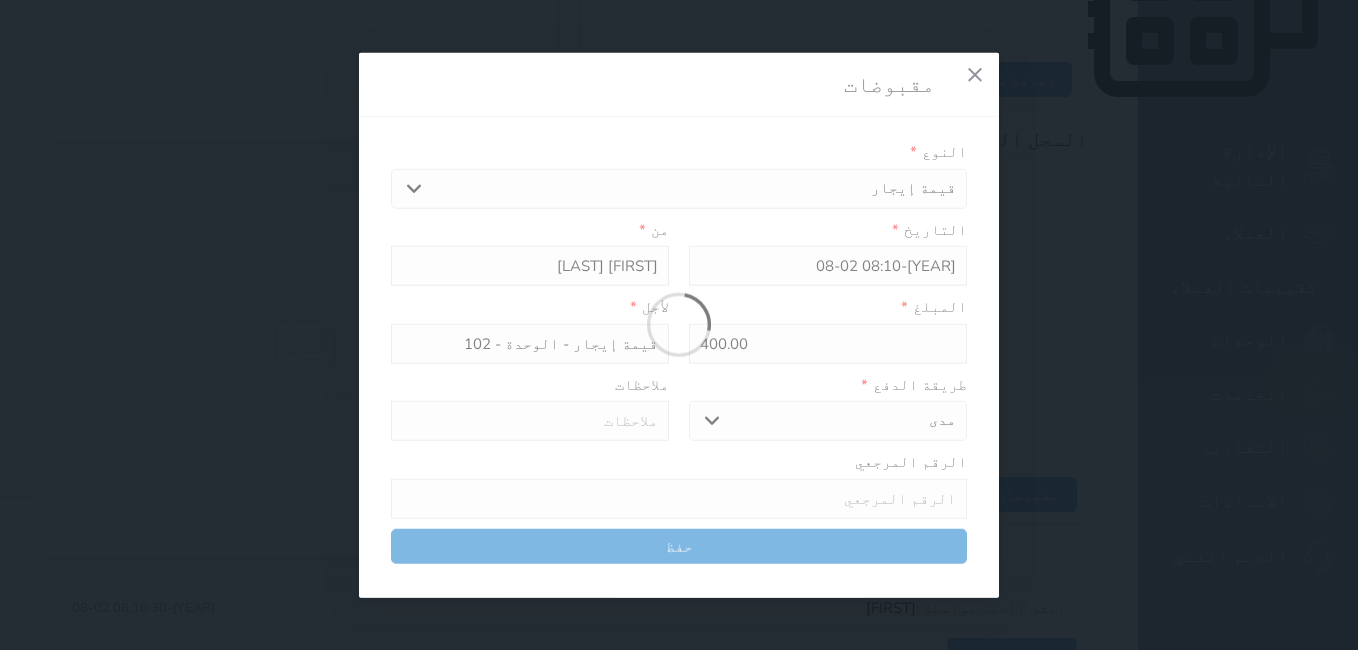 type on "0" 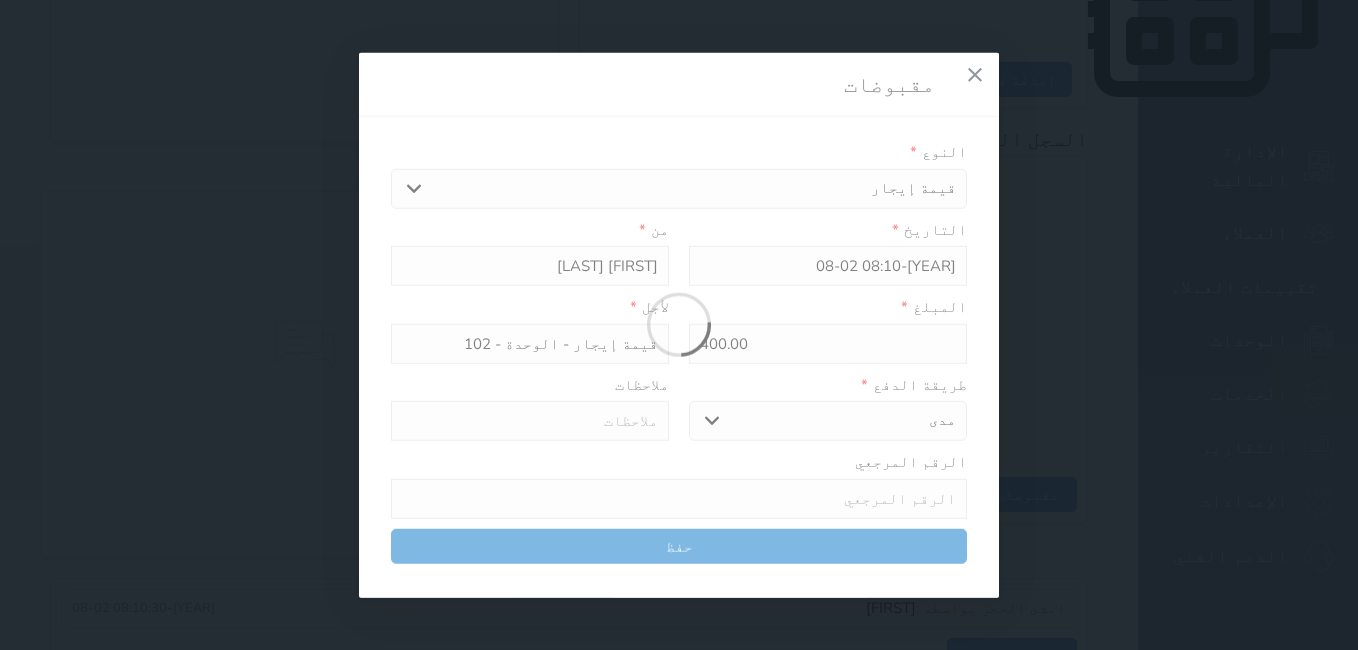 select 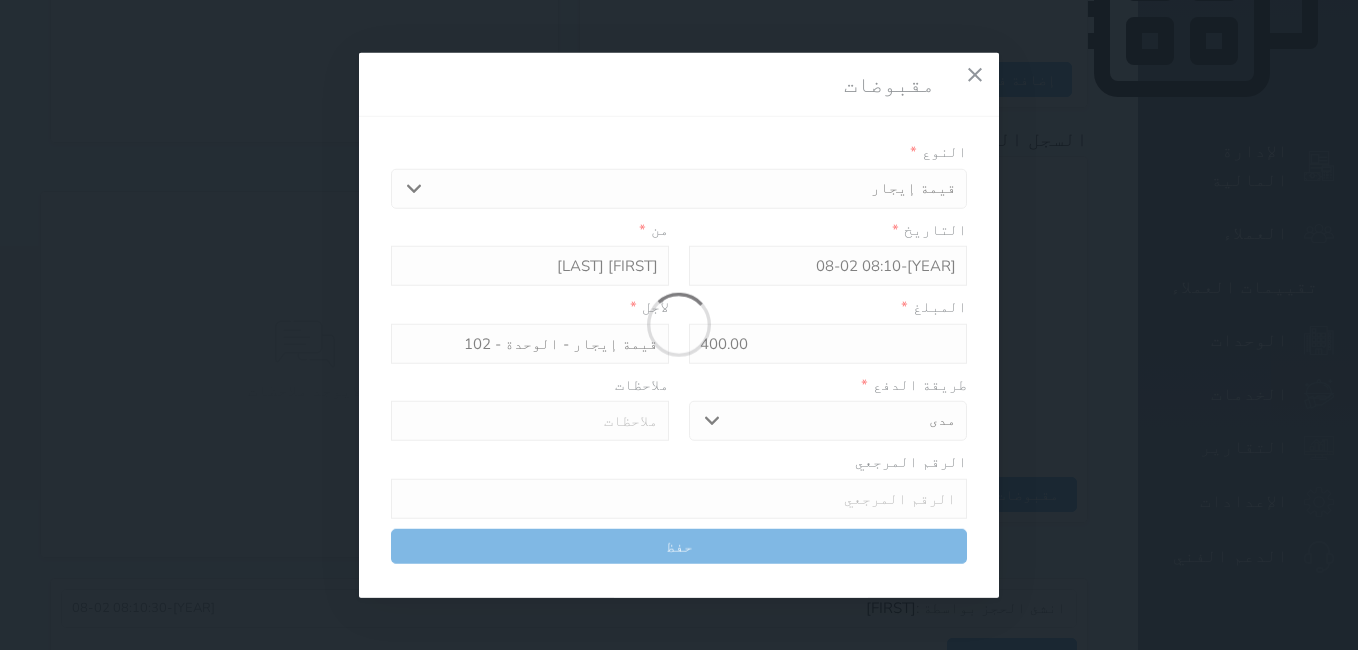 type on "0" 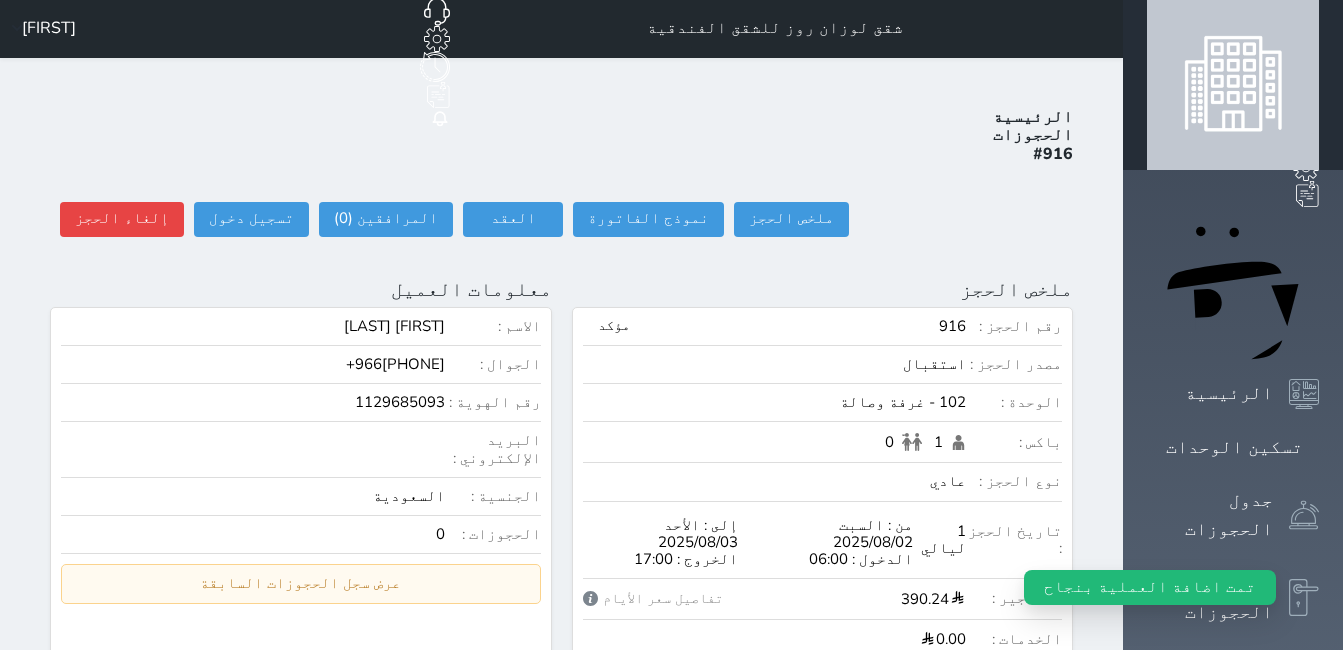 scroll, scrollTop: 0, scrollLeft: 0, axis: both 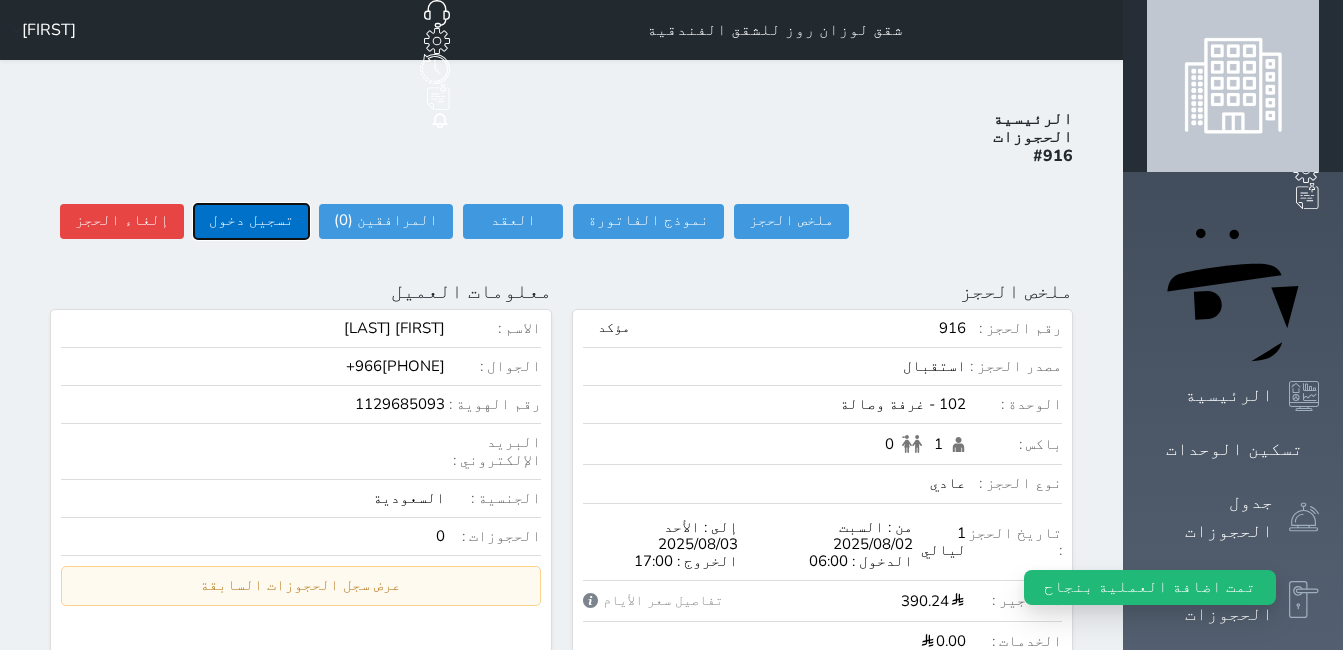 click on "تسجيل دخول" at bounding box center (251, 221) 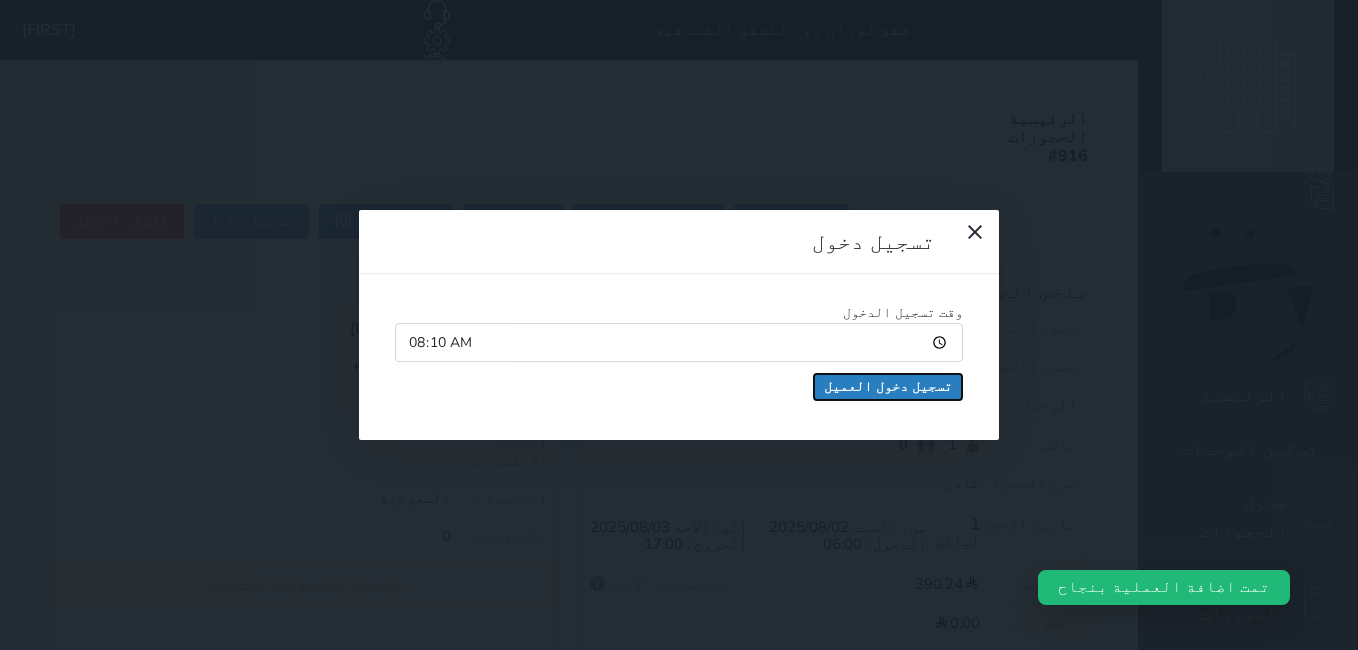 click on "تسجيل دخول العميل" at bounding box center (888, 387) 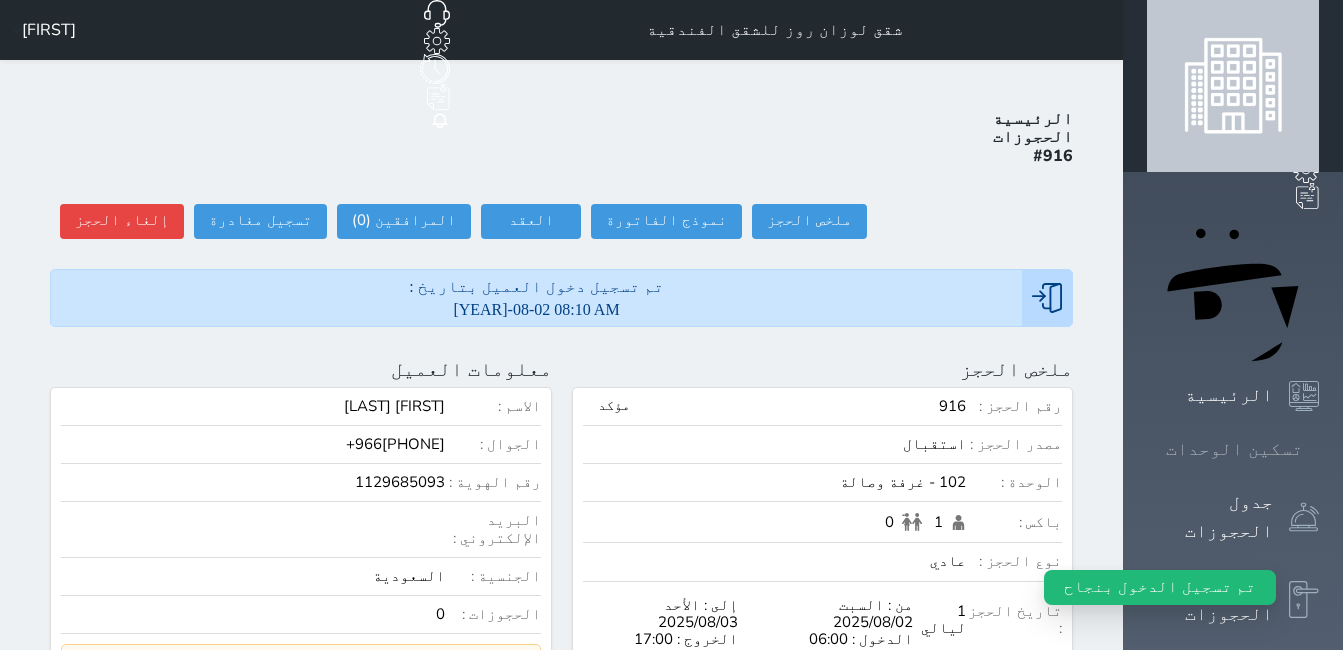 click on "تسكين الوحدات" at bounding box center (1233, 449) 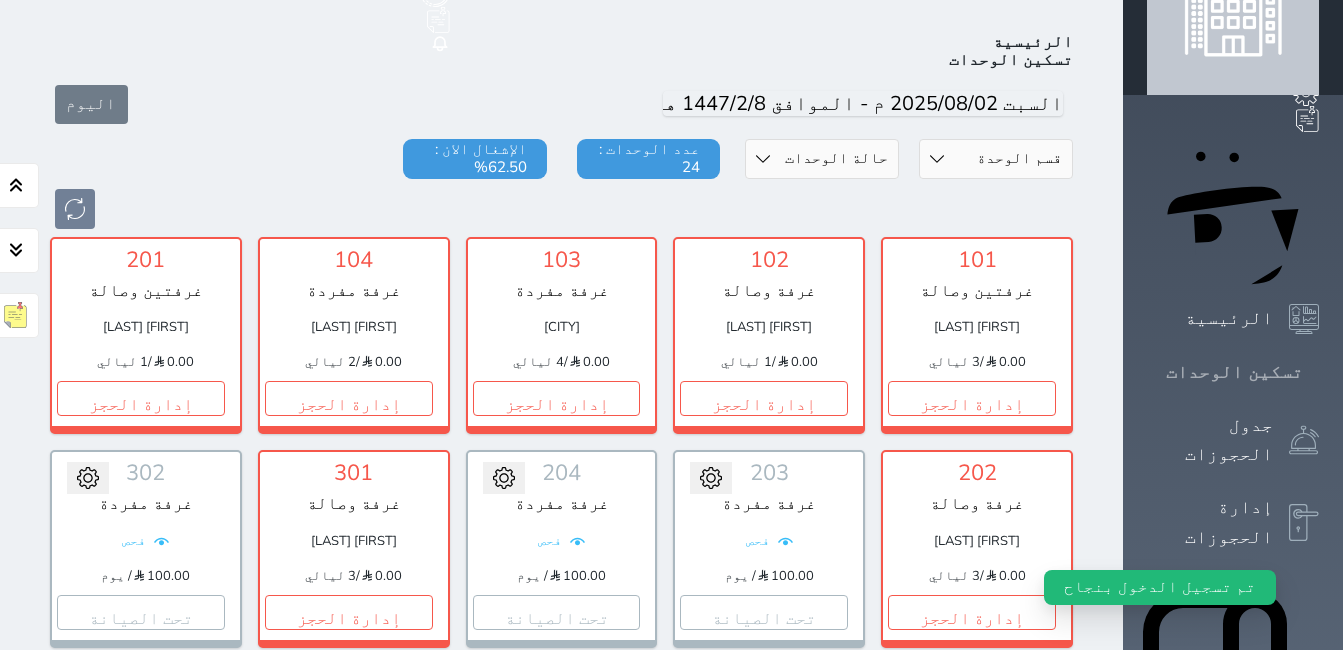 scroll, scrollTop: 78, scrollLeft: 0, axis: vertical 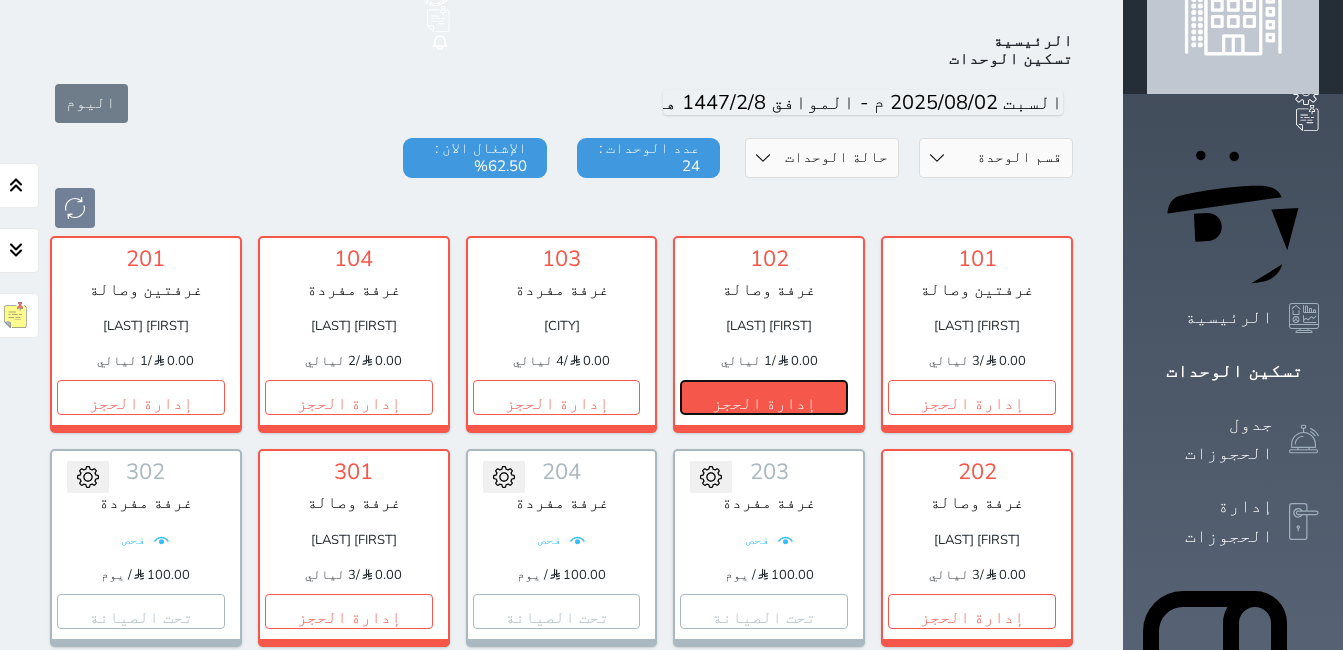 click on "إدارة الحجز" at bounding box center (764, 397) 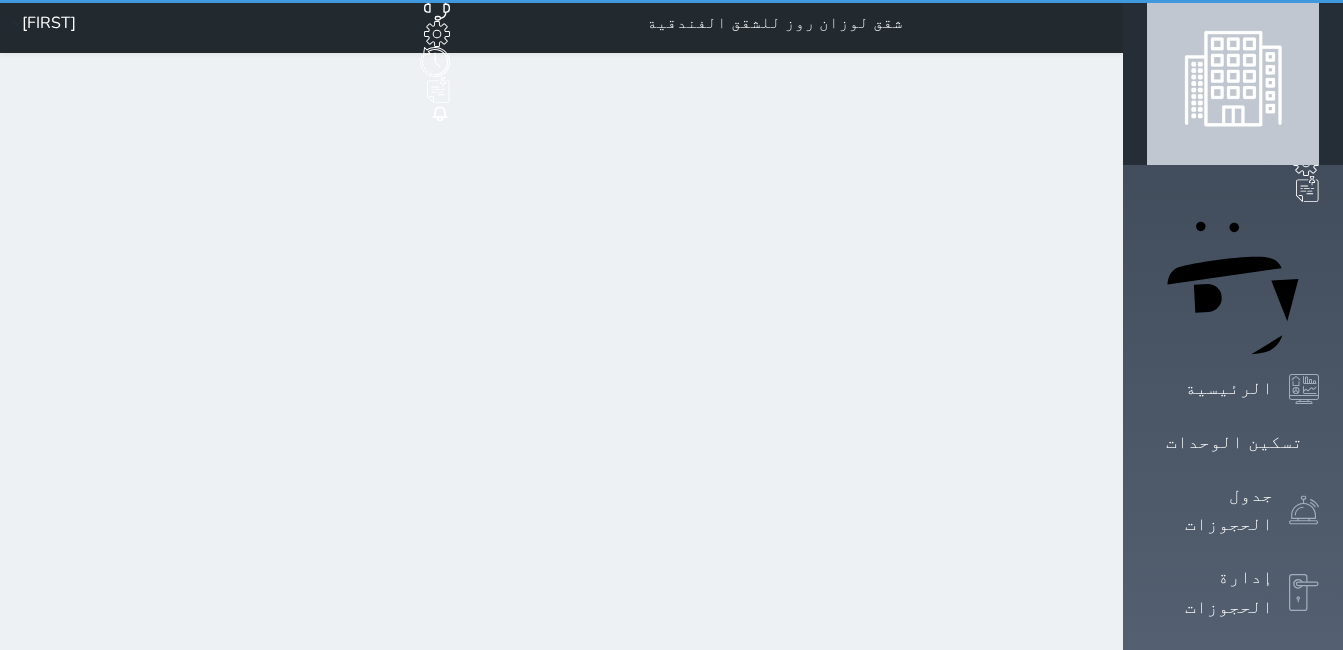 scroll, scrollTop: 0, scrollLeft: 0, axis: both 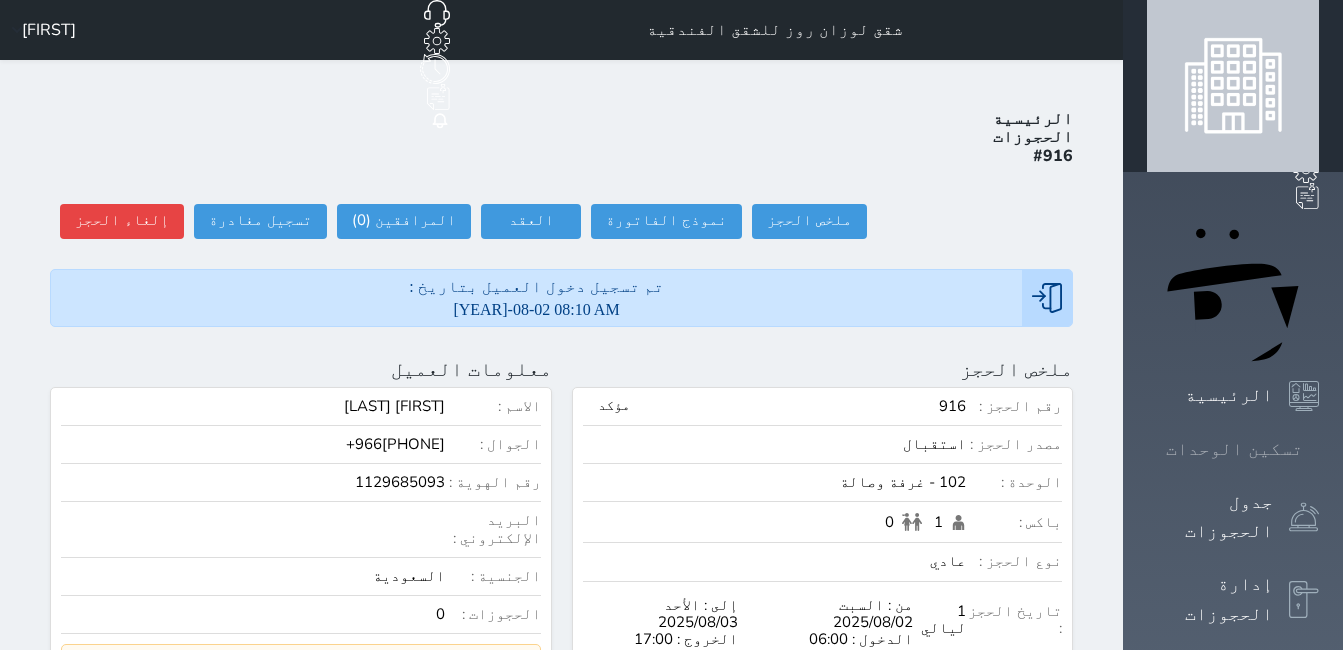 click at bounding box center (1319, 449) 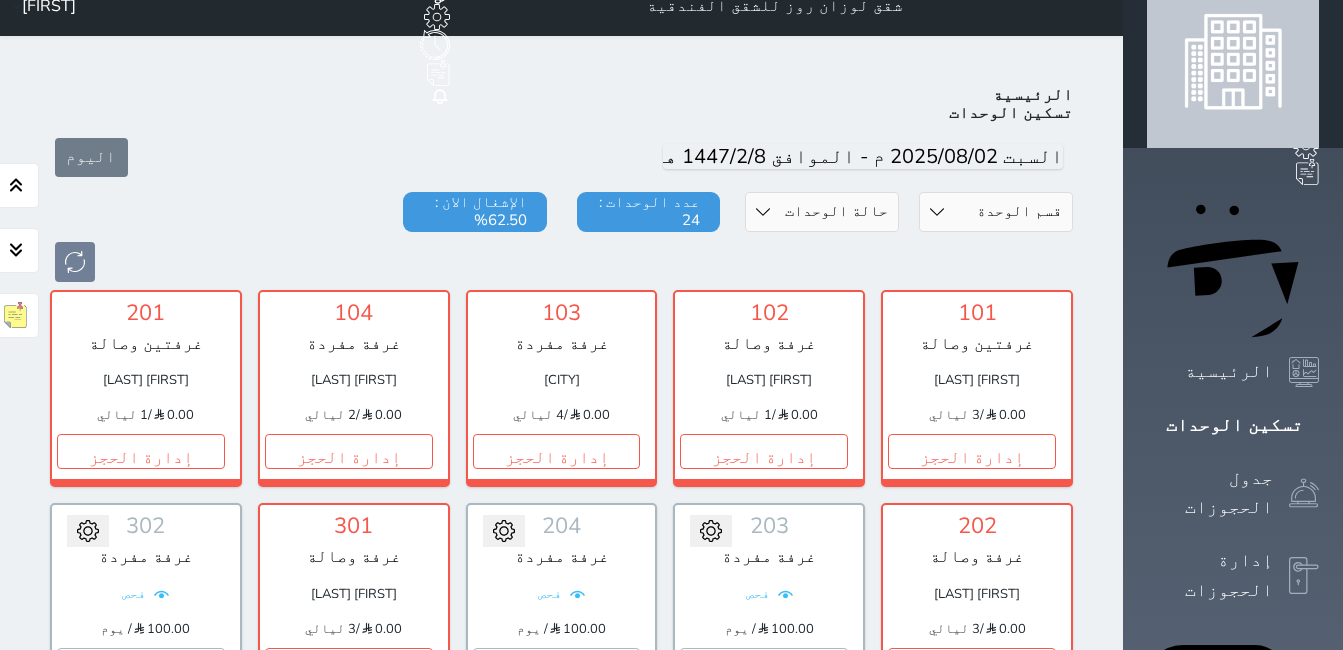 scroll, scrollTop: 0, scrollLeft: 0, axis: both 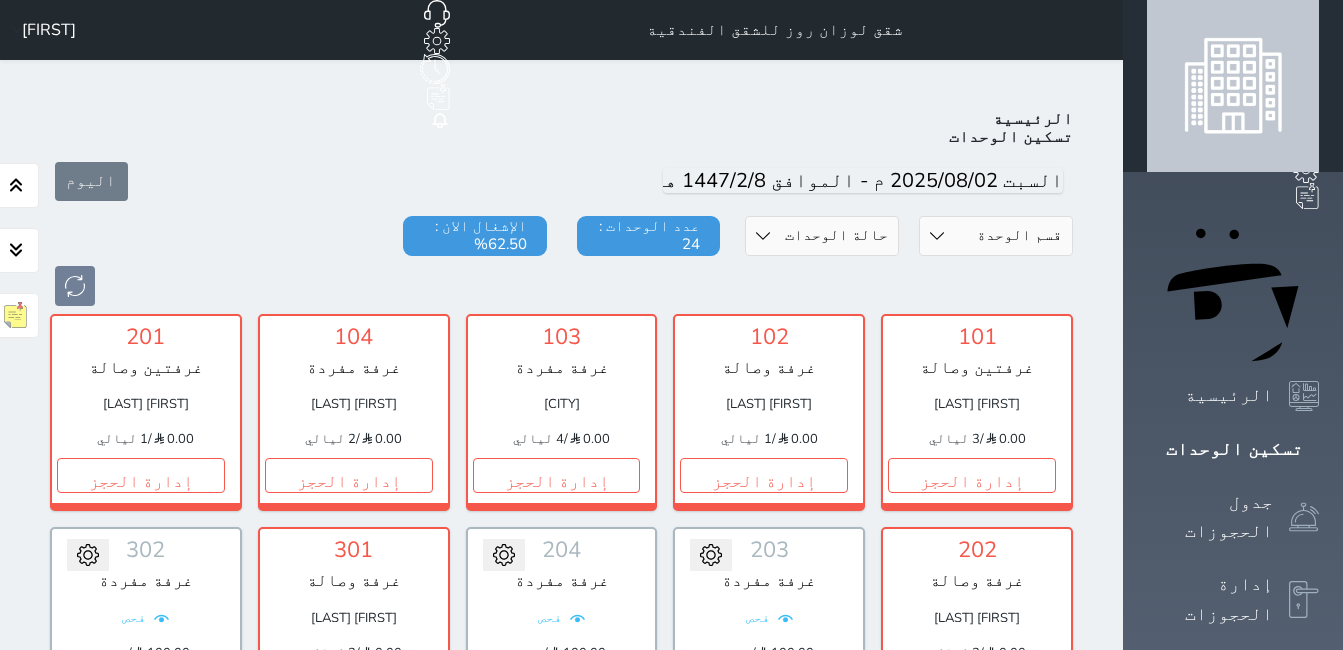drag, startPoint x: 8, startPoint y: 30, endPoint x: 23, endPoint y: 46, distance: 21.931713 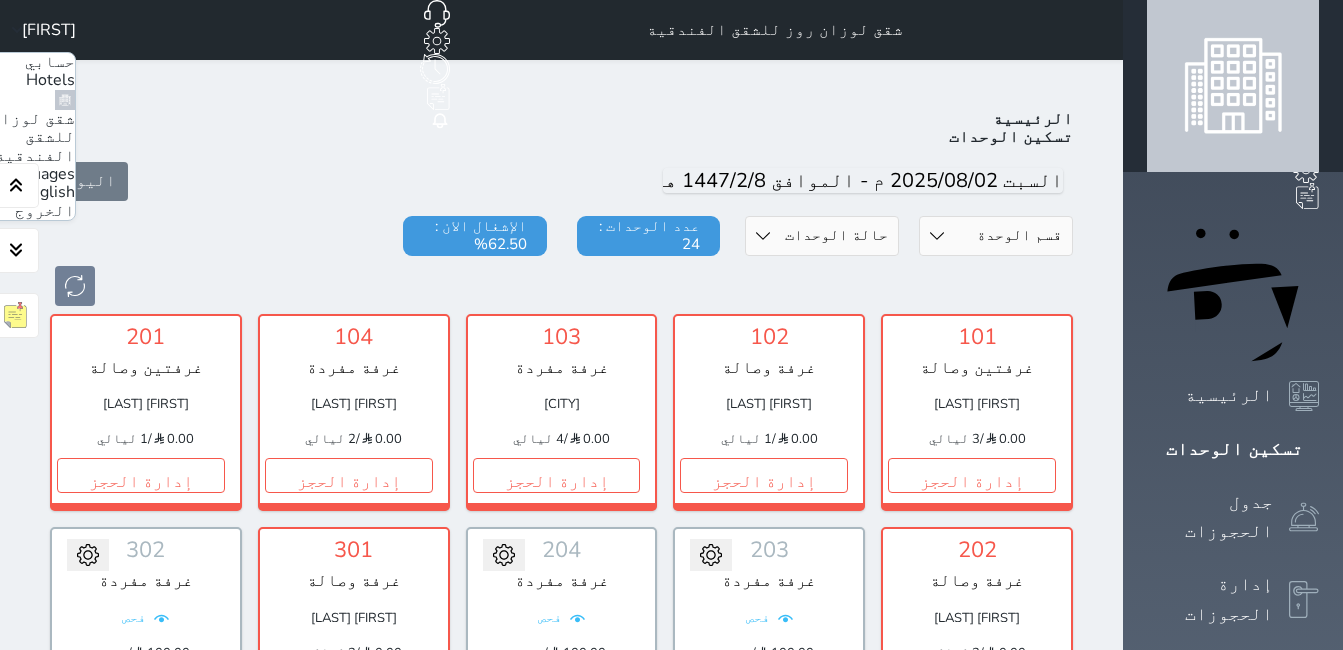 click on "الخروج" at bounding box center [45, 211] 